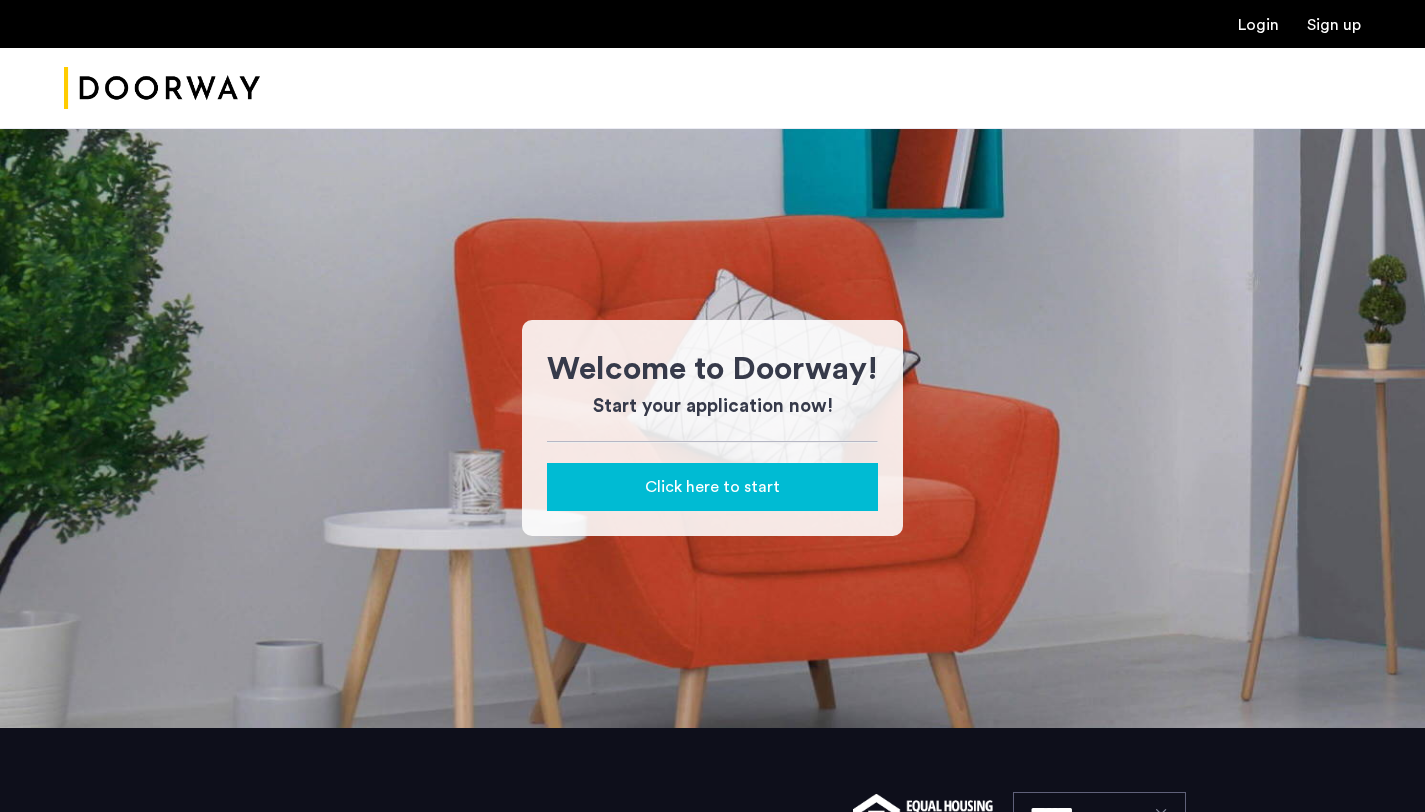 scroll, scrollTop: 0, scrollLeft: 0, axis: both 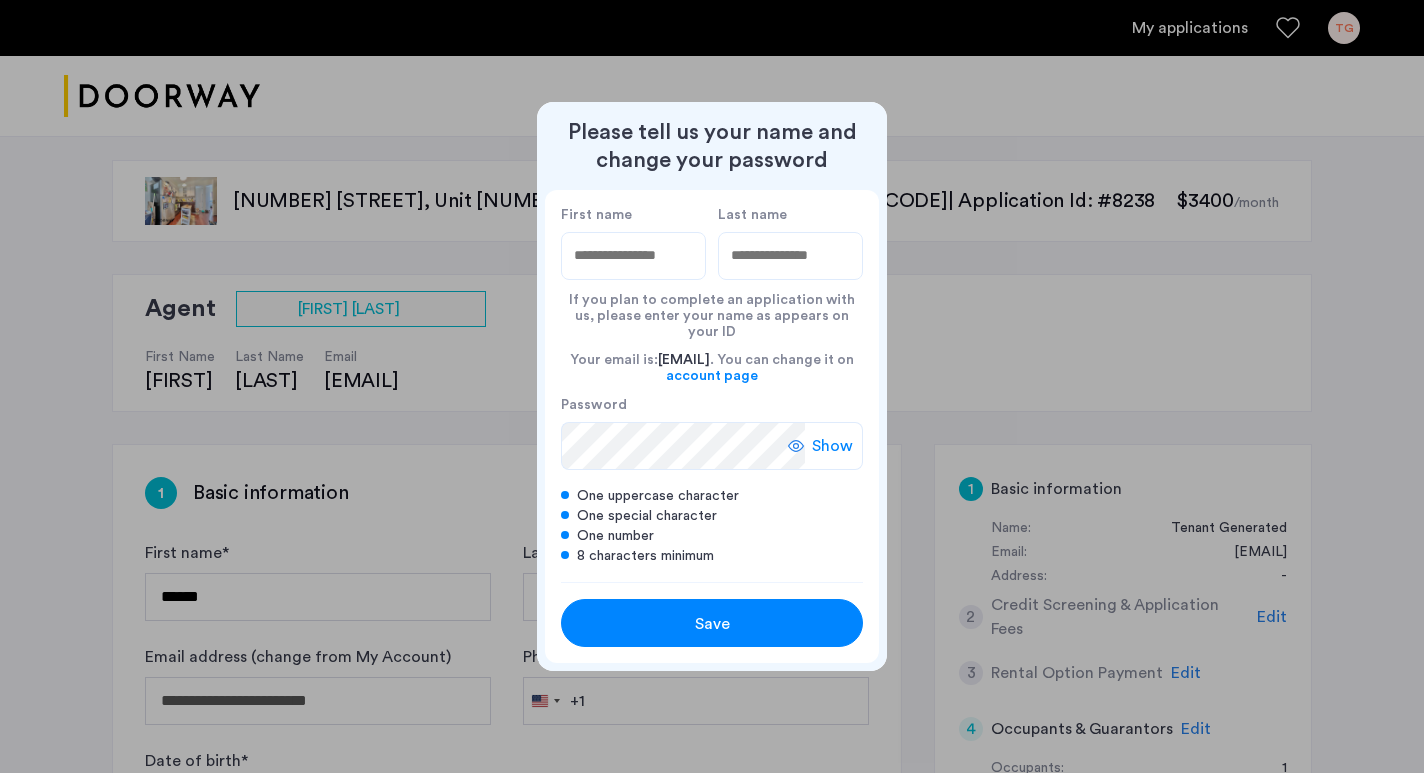 click on "First name" at bounding box center [633, 256] 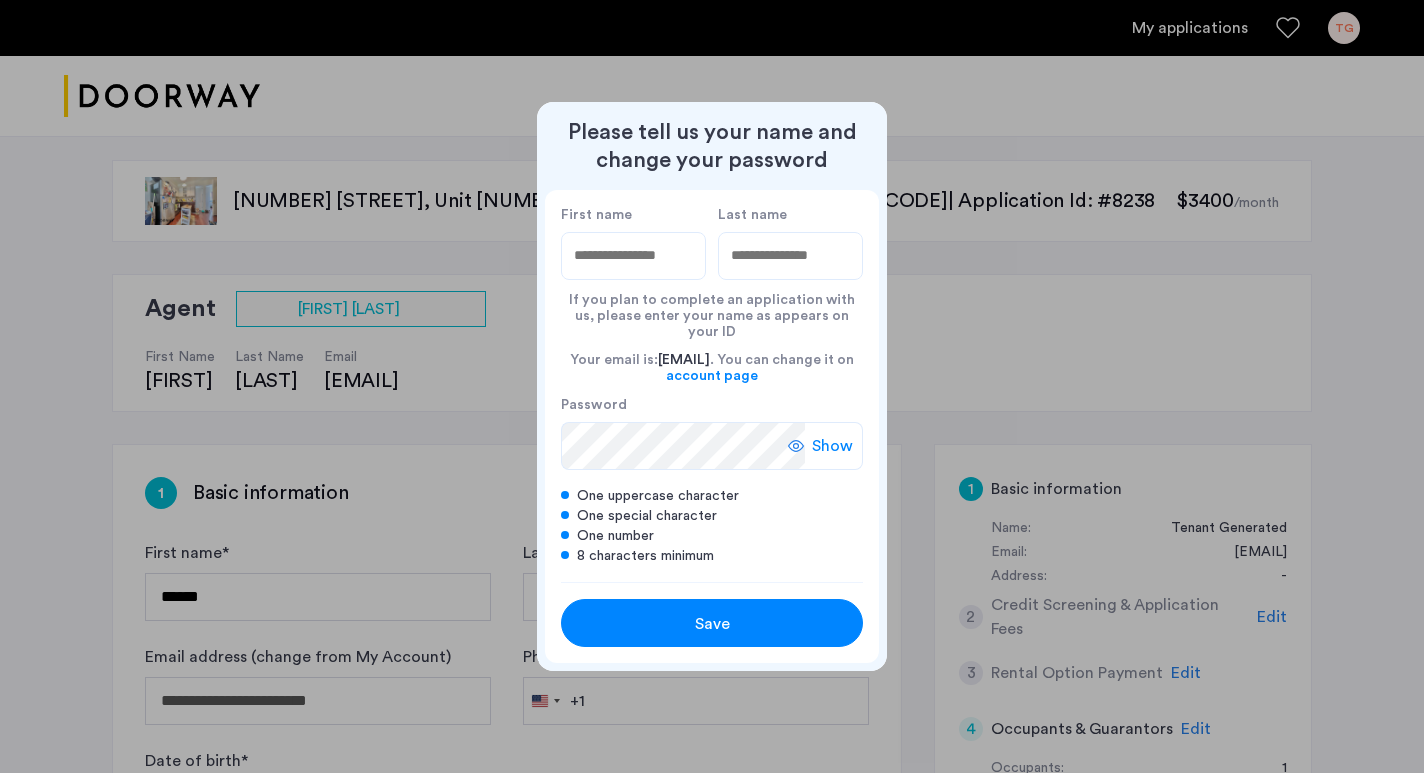click on "First name" at bounding box center [633, 256] 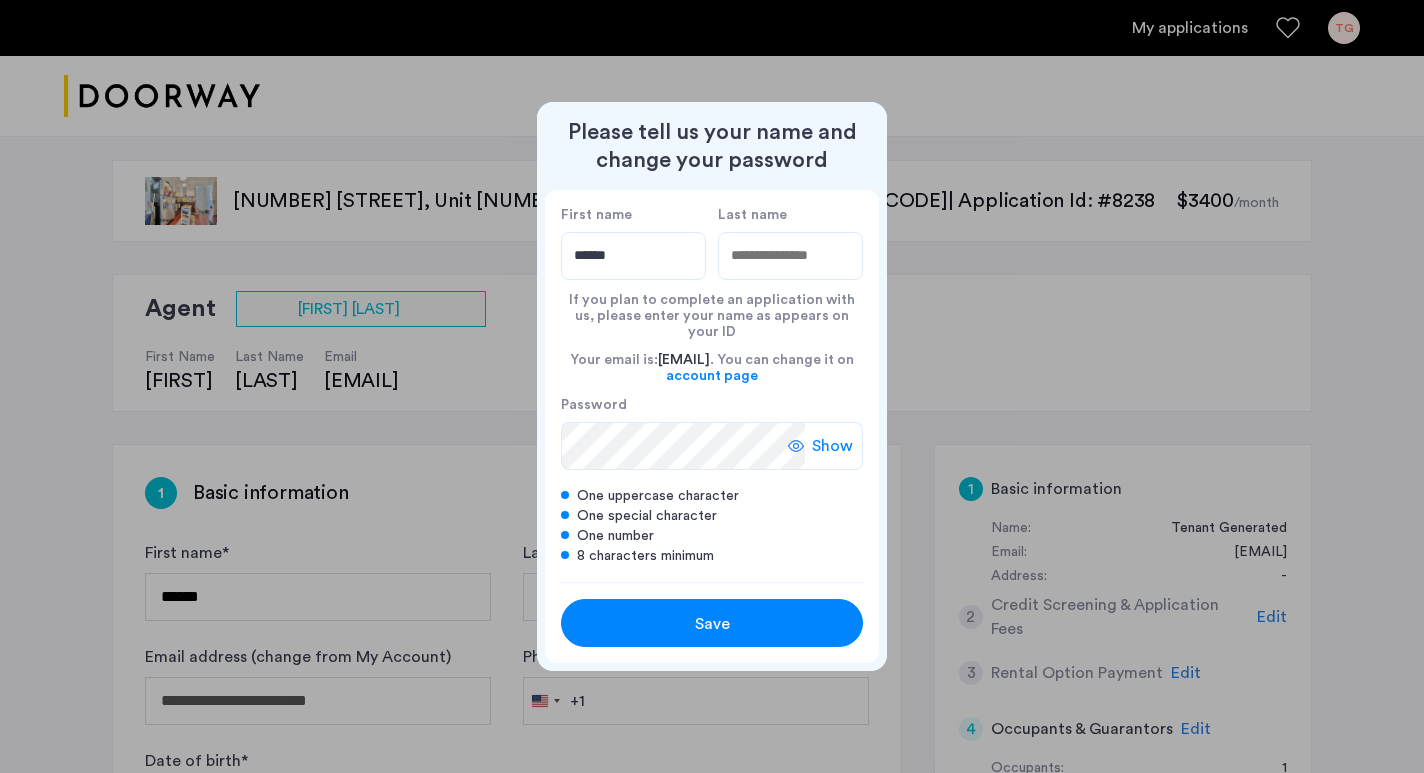 type on "******" 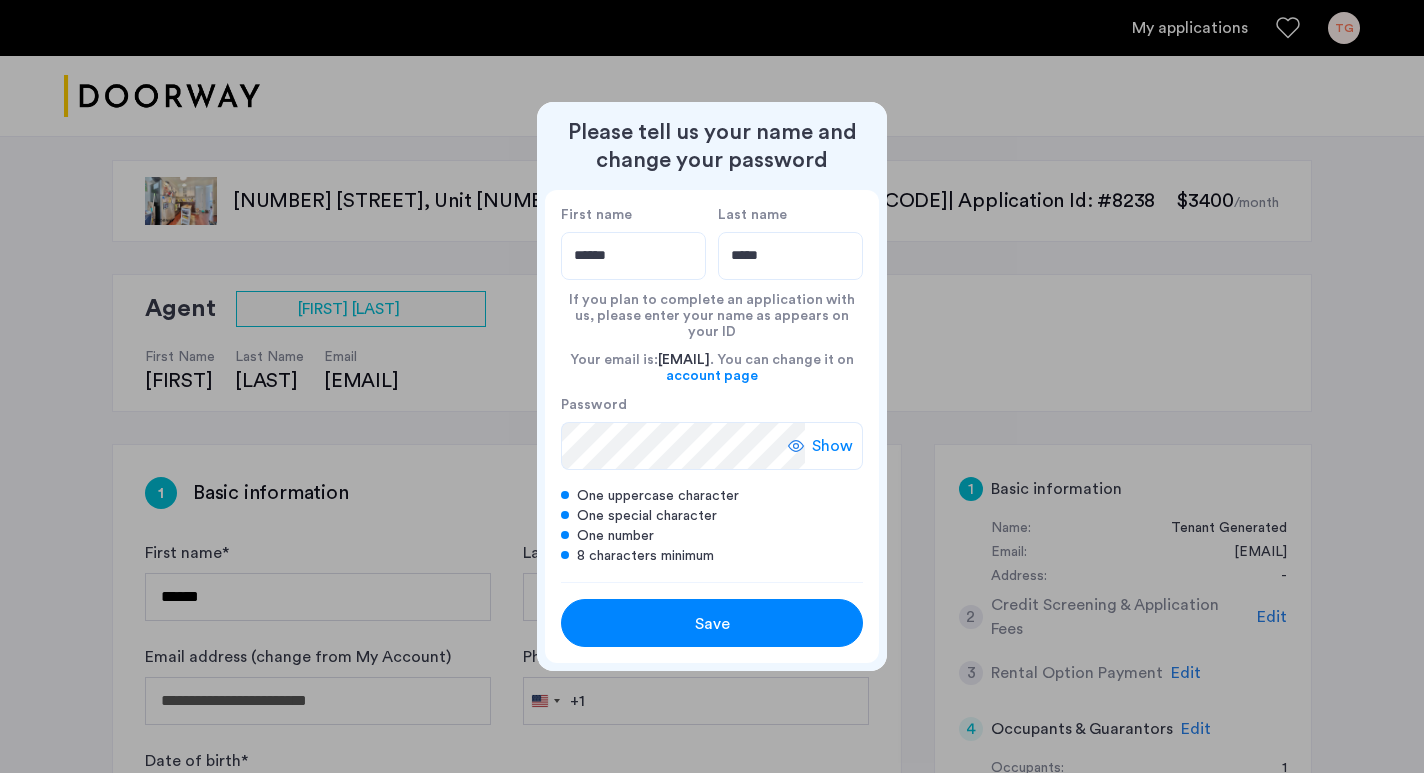 type on "*****" 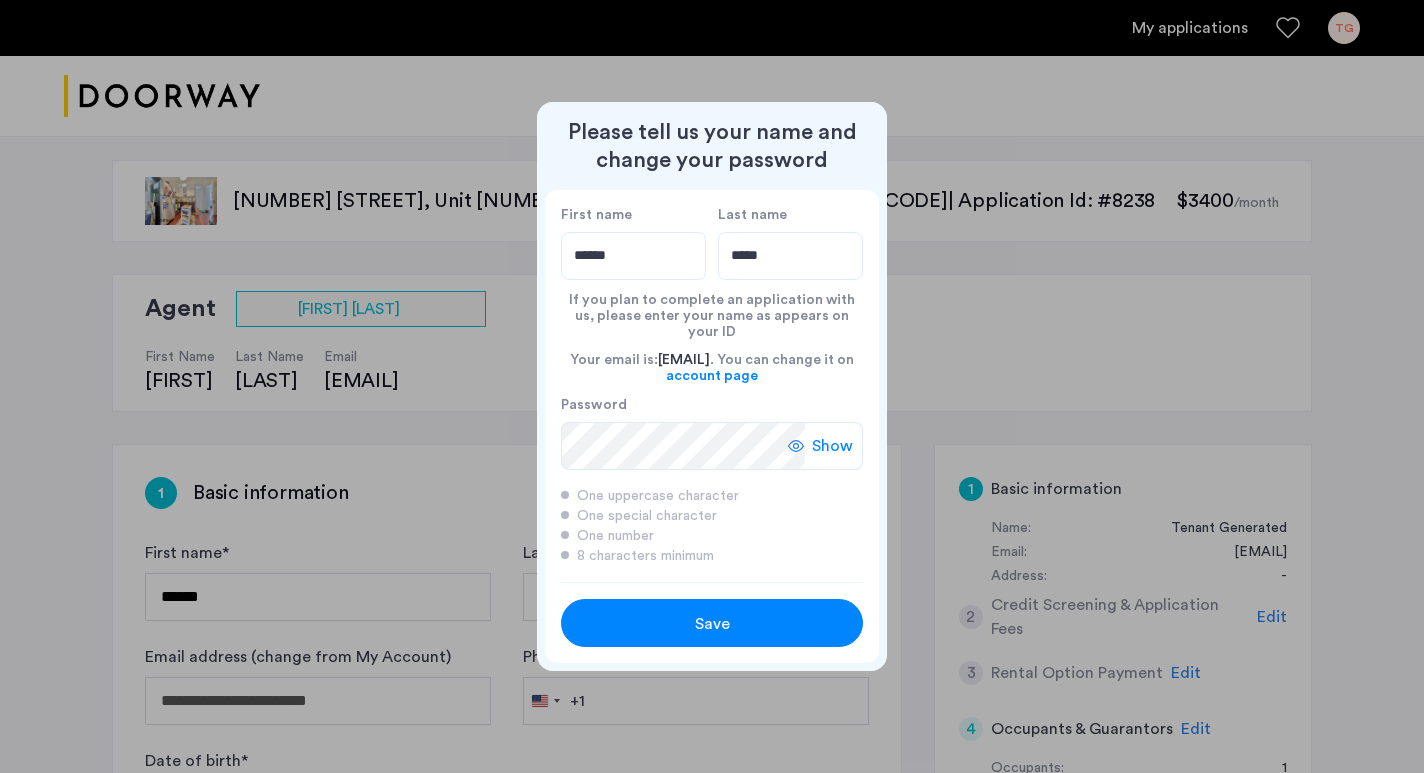 click on "Save" at bounding box center [712, 624] 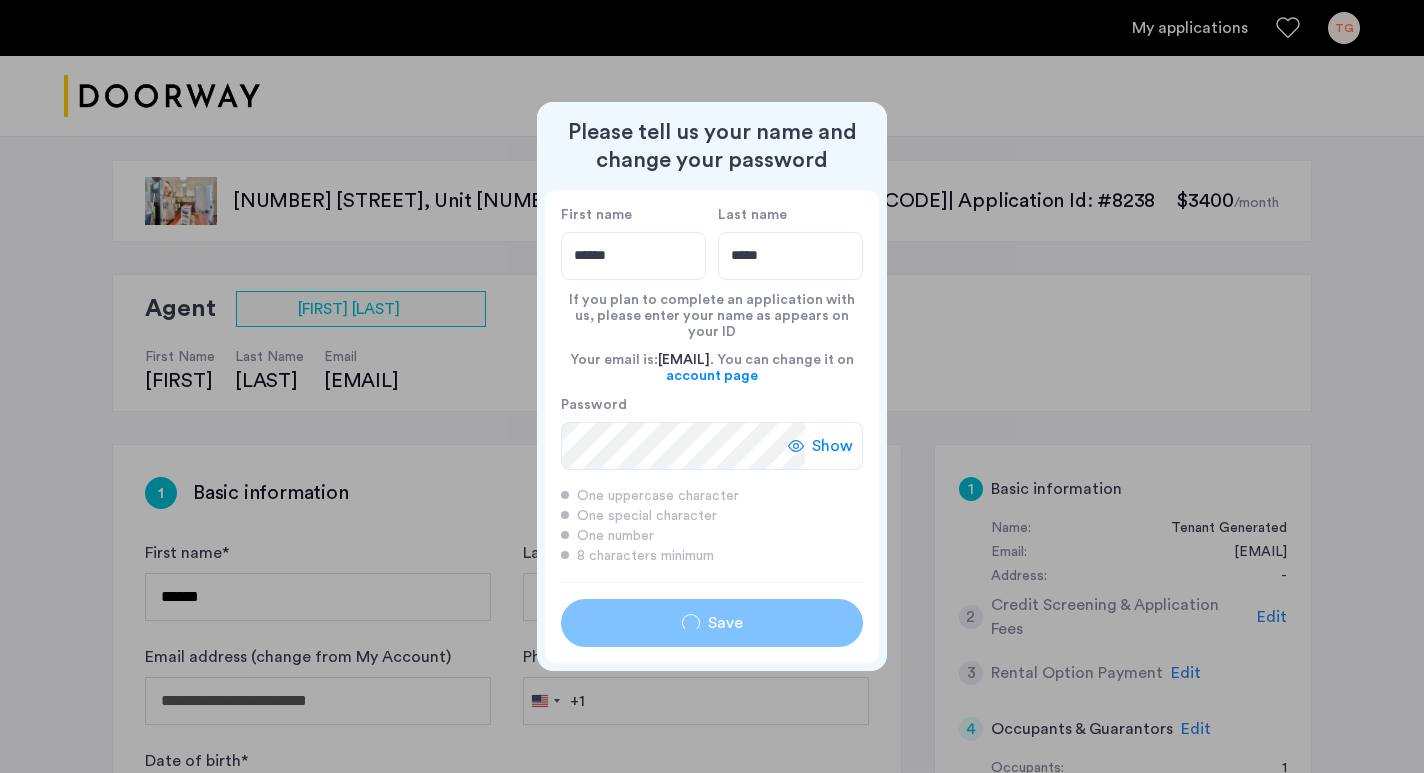 type on "******" 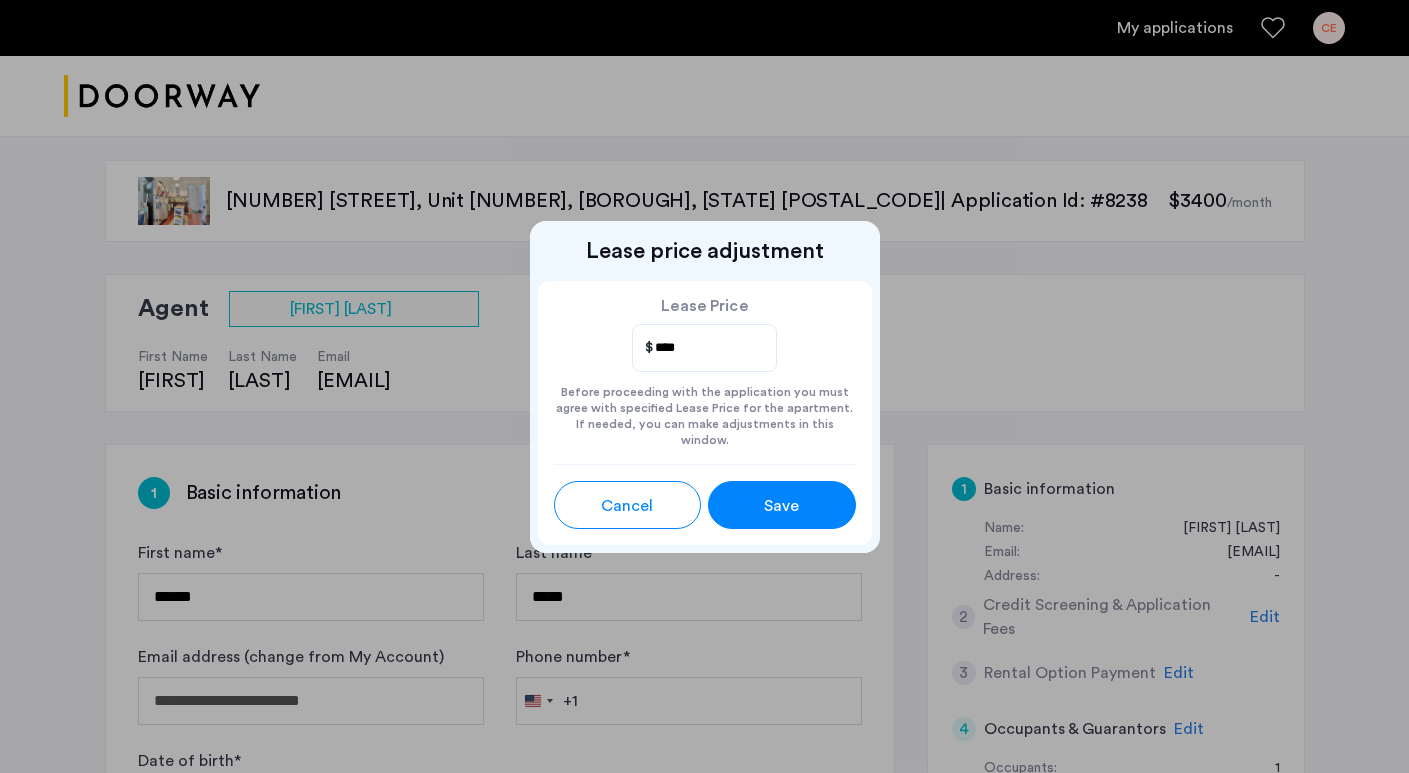 click on "Save" at bounding box center (781, 506) 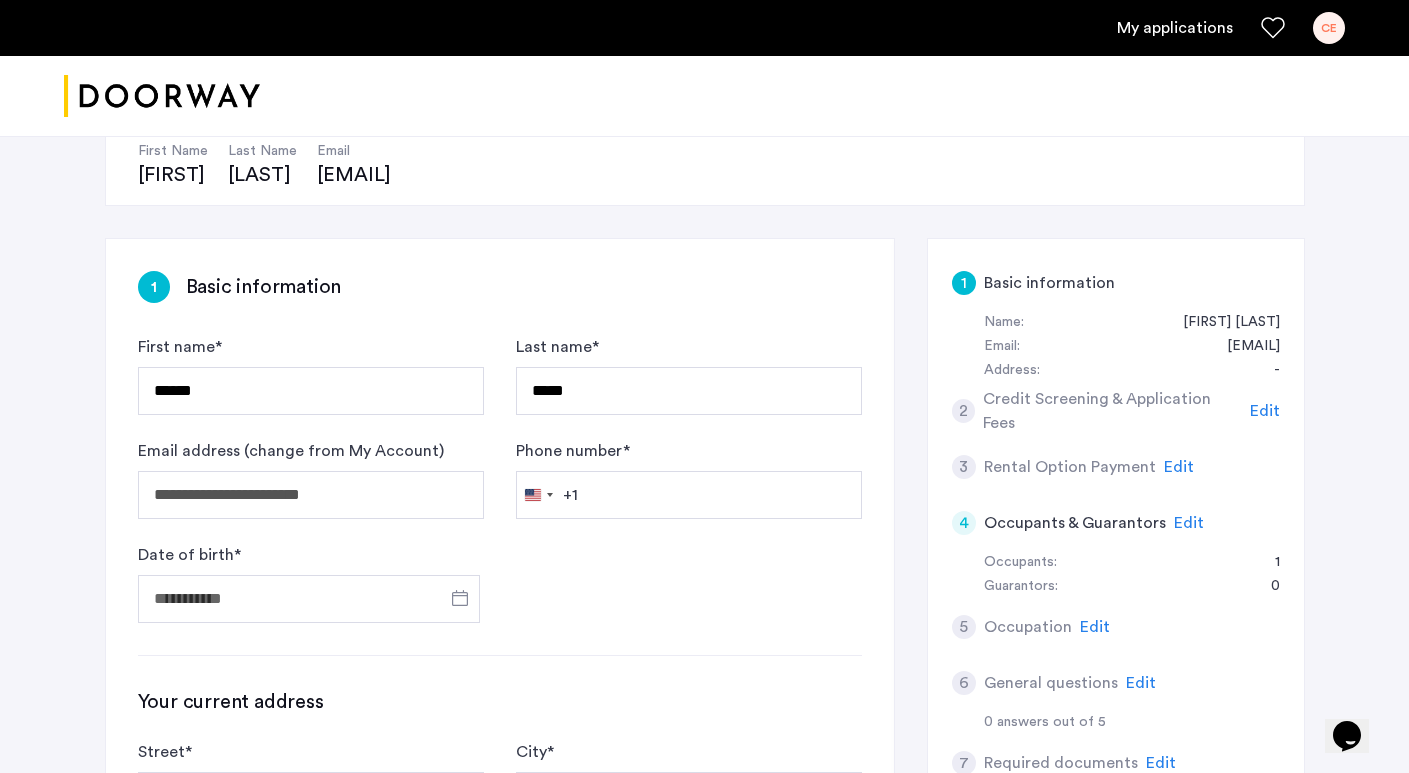 scroll, scrollTop: 211, scrollLeft: 0, axis: vertical 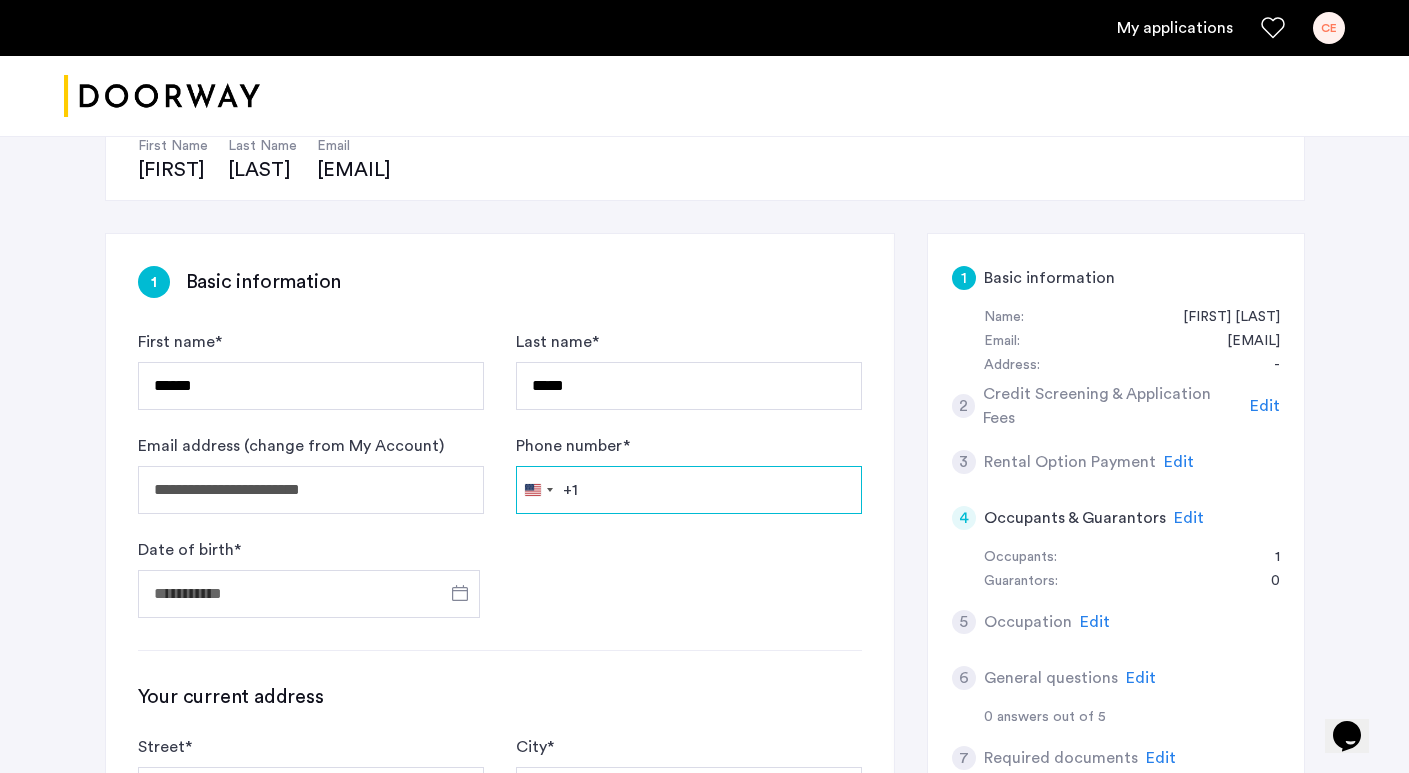 click on "Phone number  *" at bounding box center [689, 490] 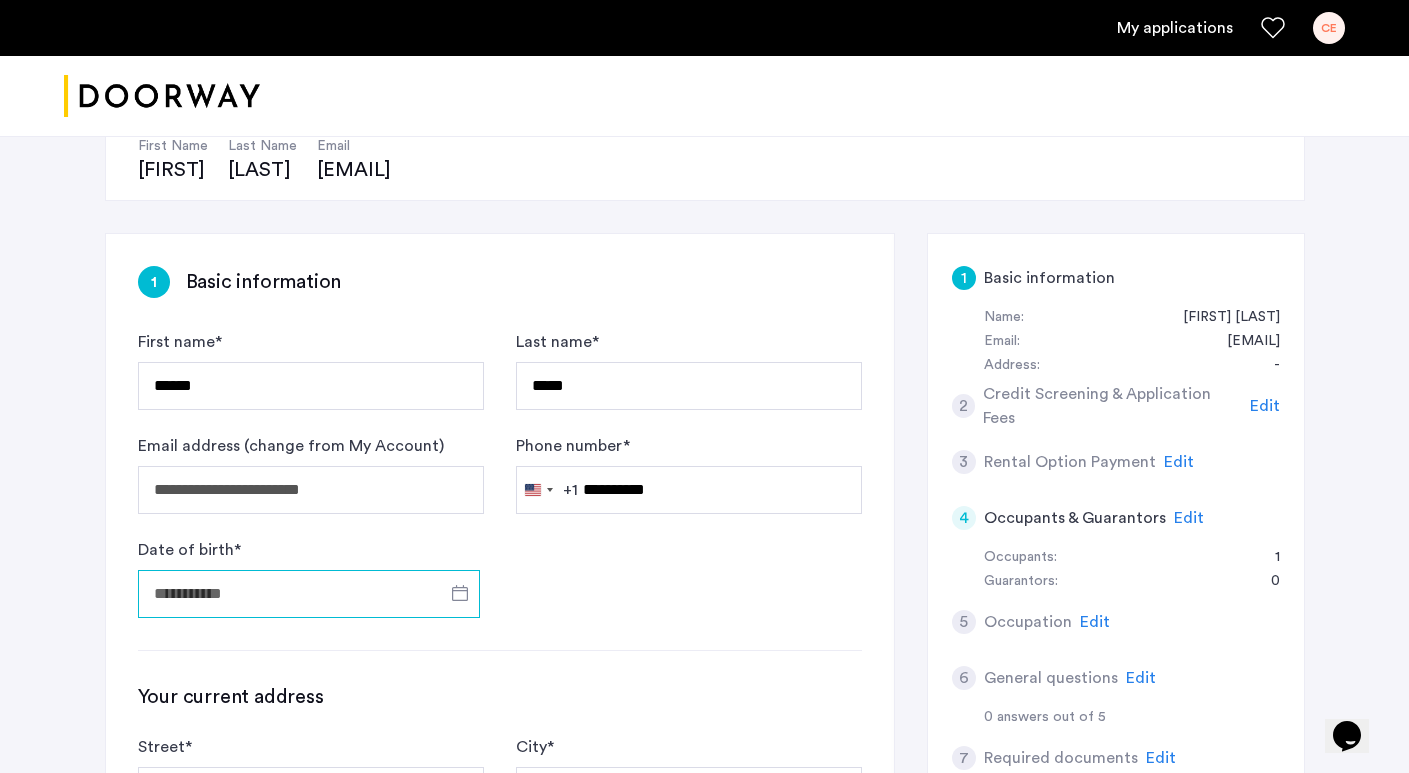 click on "Date of birth  *" at bounding box center (309, 594) 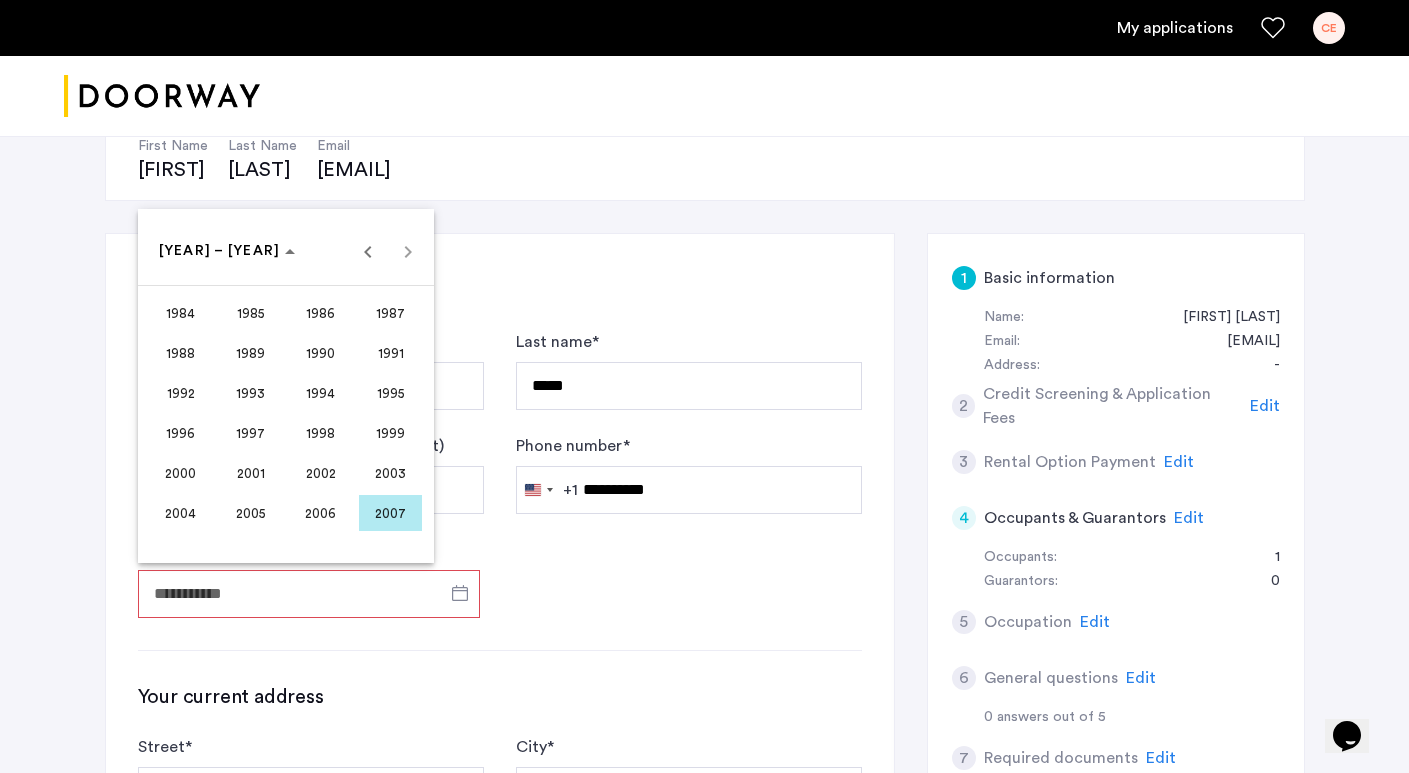 click on "2001" at bounding box center [250, 473] 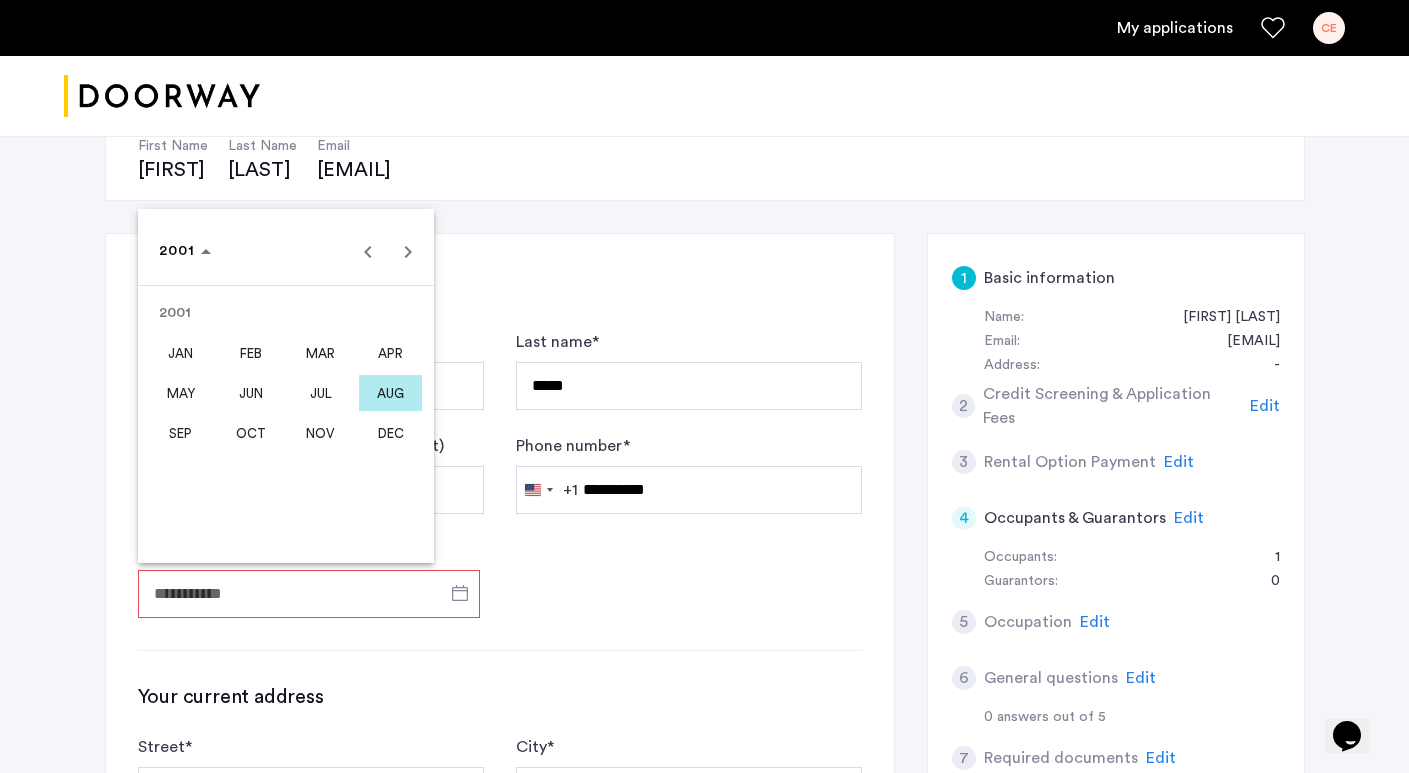 click on "MAY" at bounding box center [180, 393] 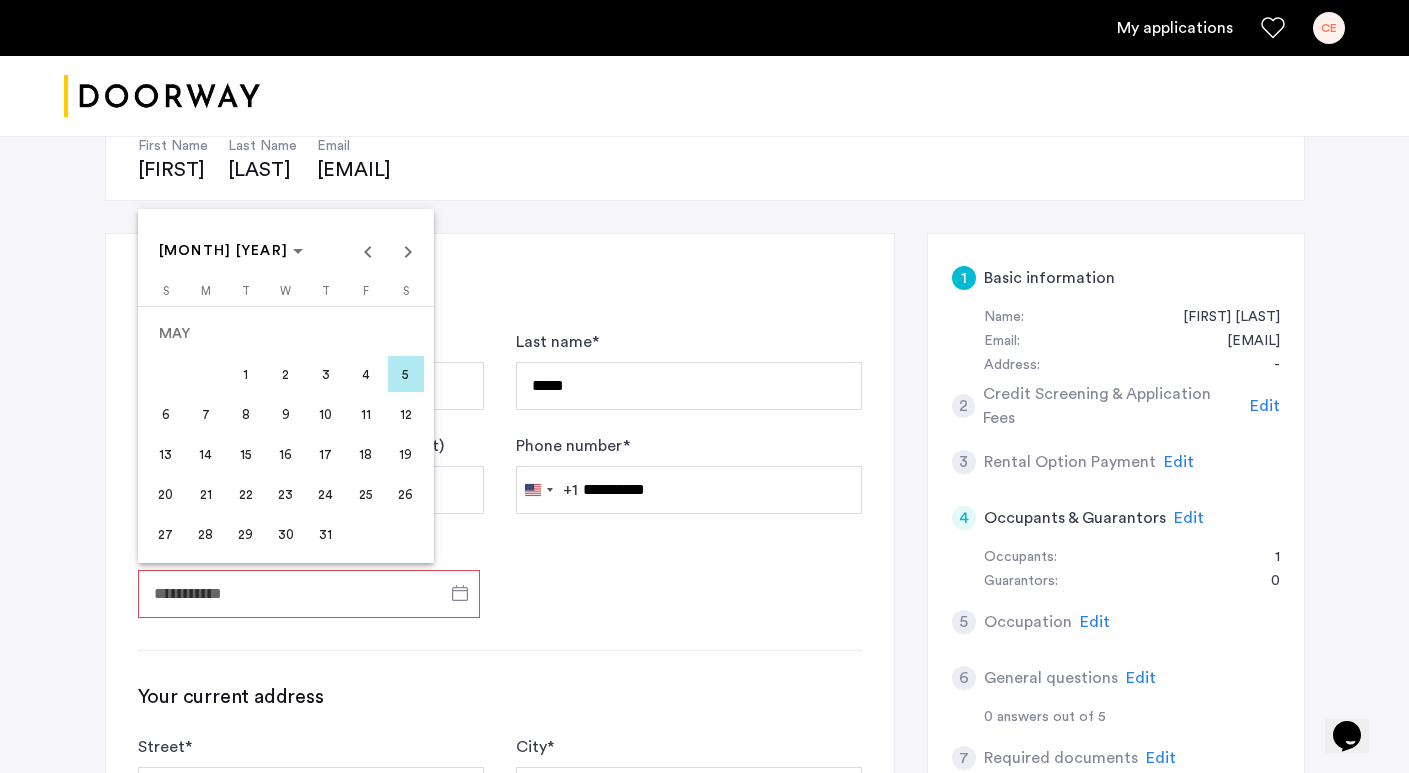 click on "3" at bounding box center [326, 374] 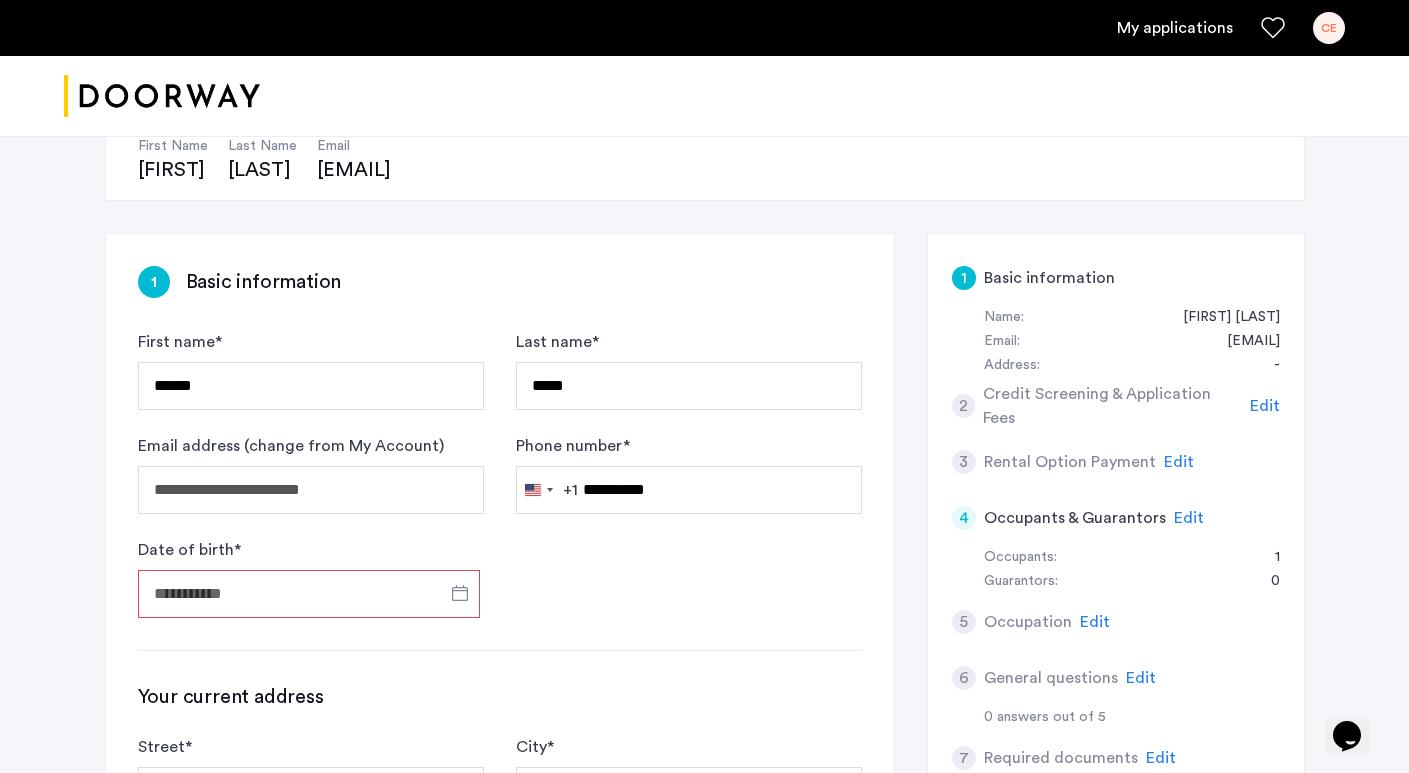 type on "**********" 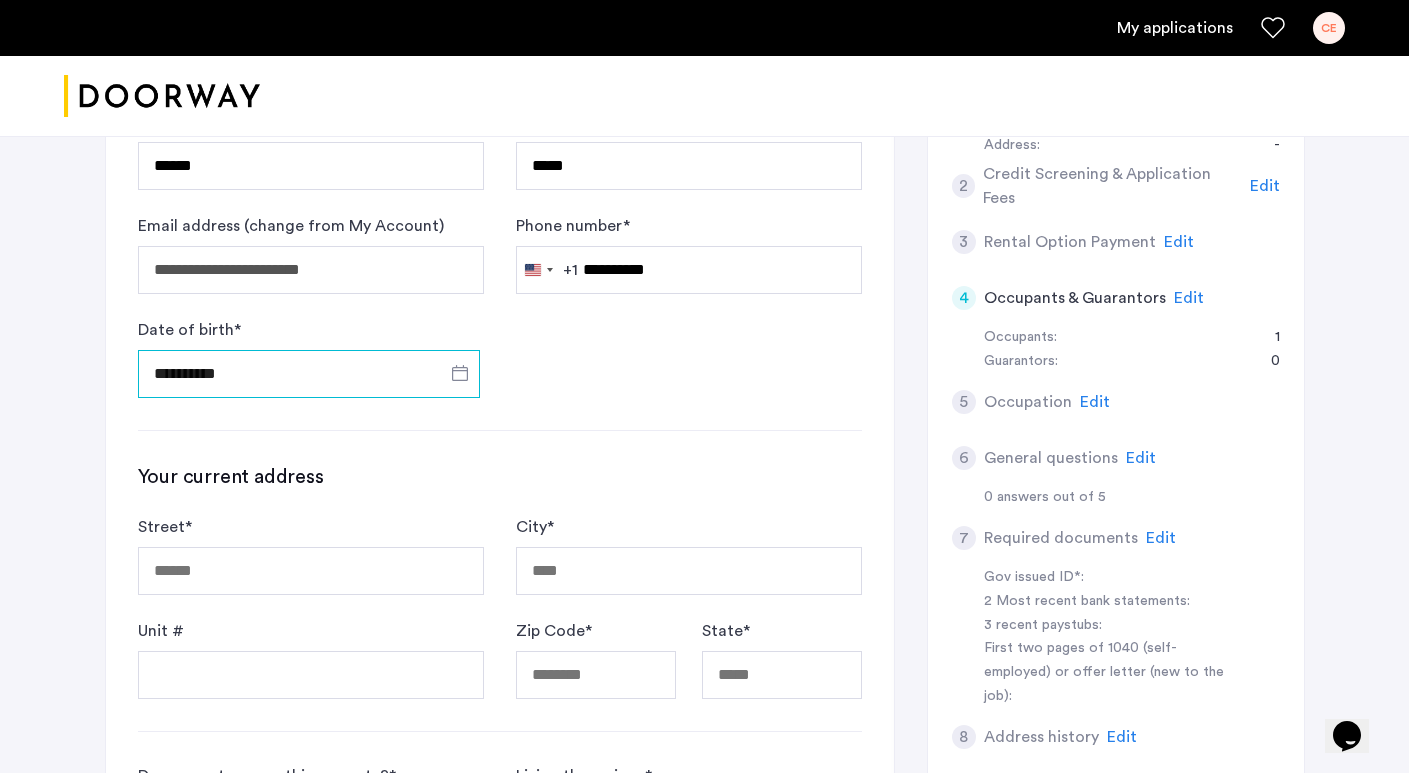 scroll, scrollTop: 432, scrollLeft: 0, axis: vertical 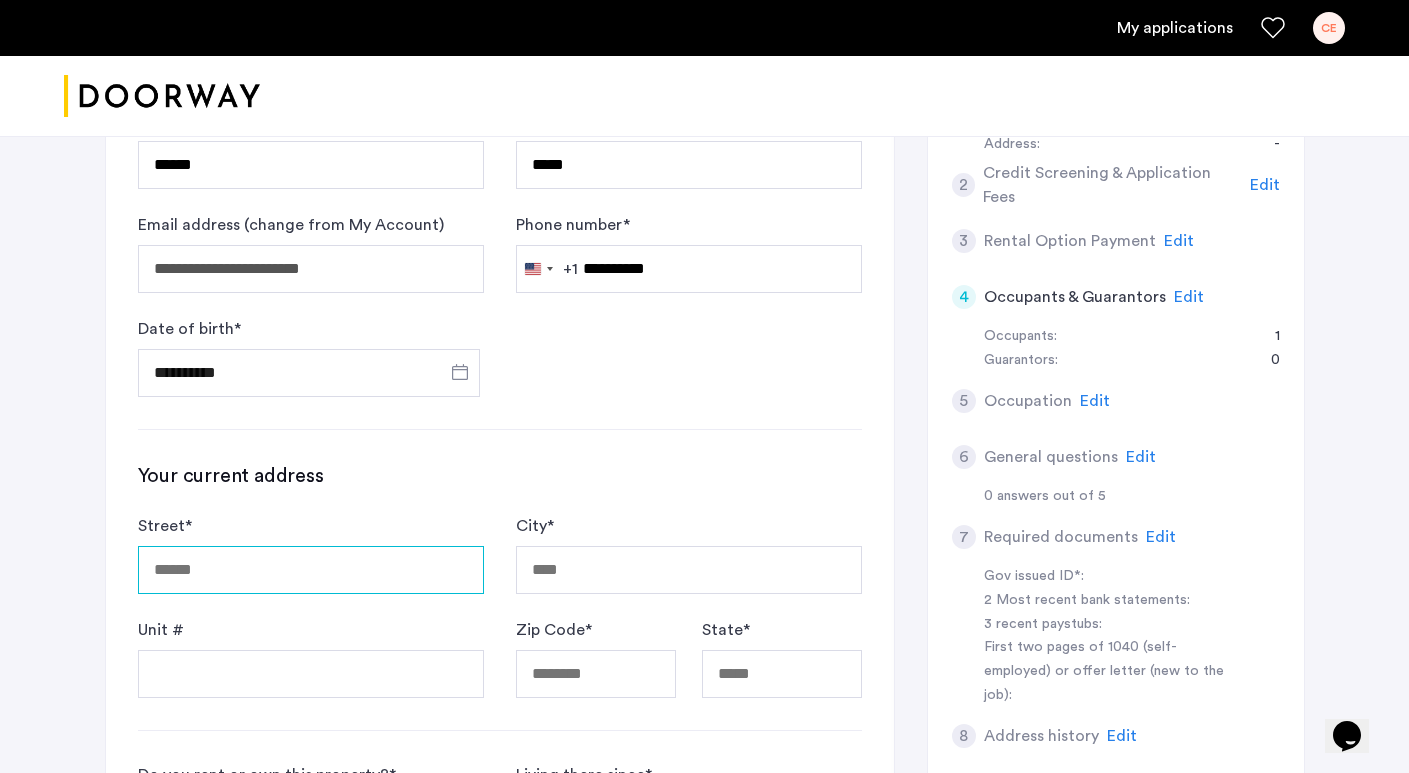 click on "Street  *" at bounding box center (311, 570) 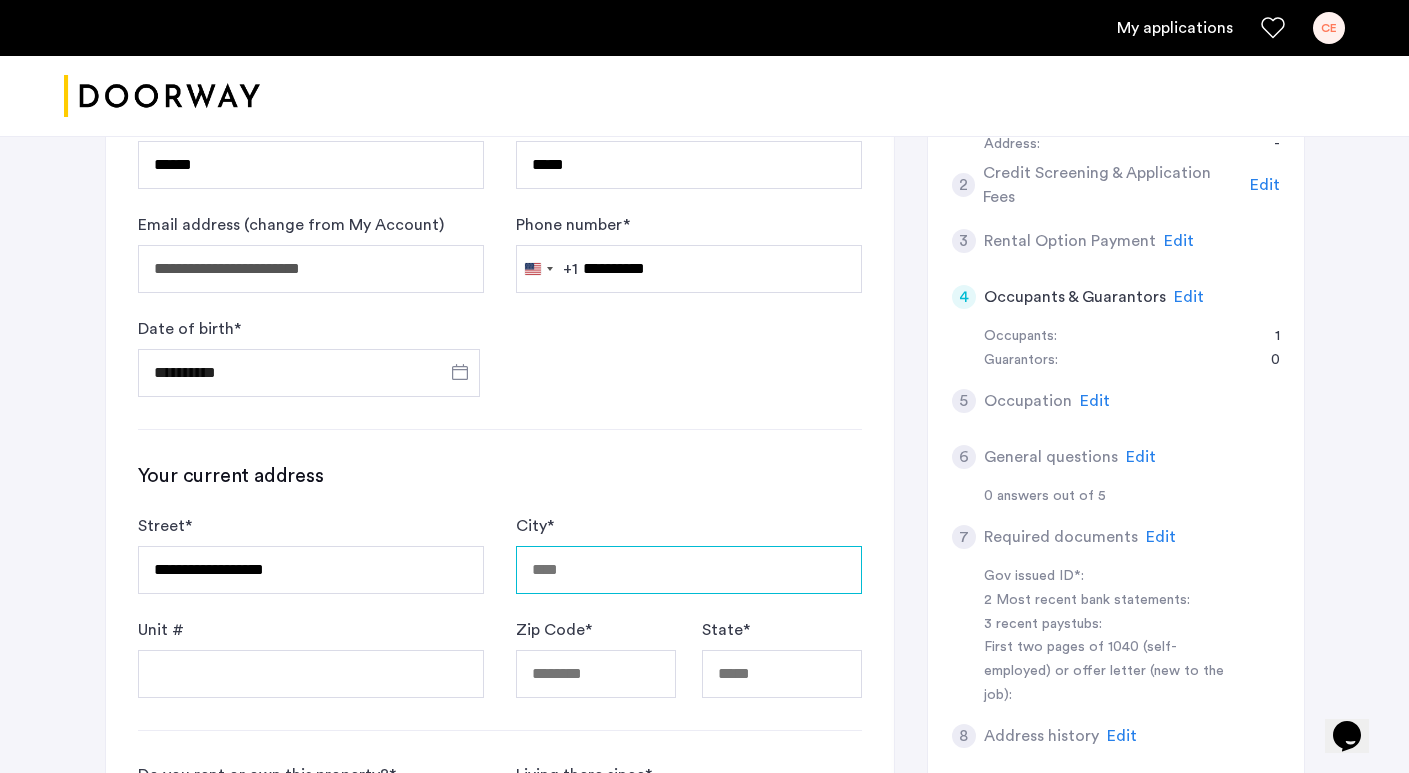 type on "********" 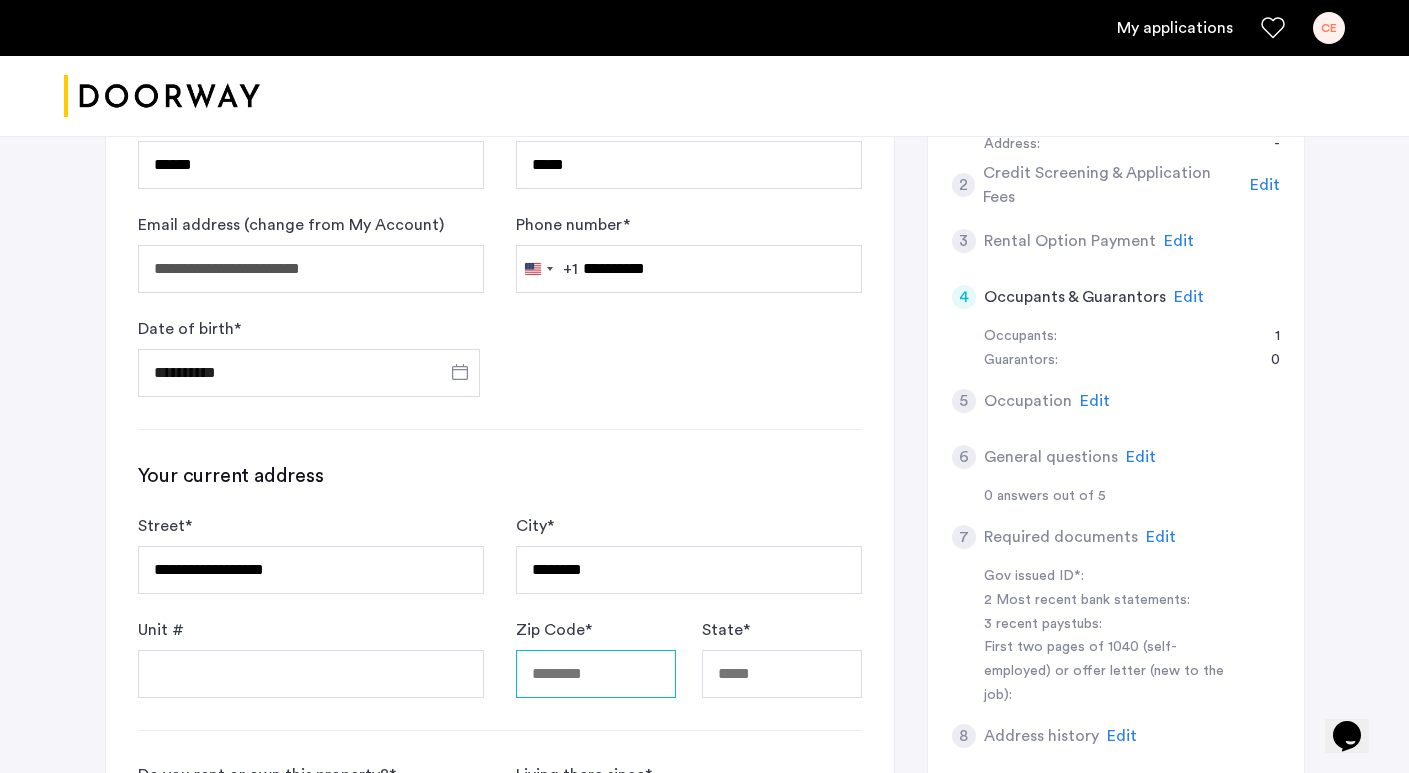 type on "*****" 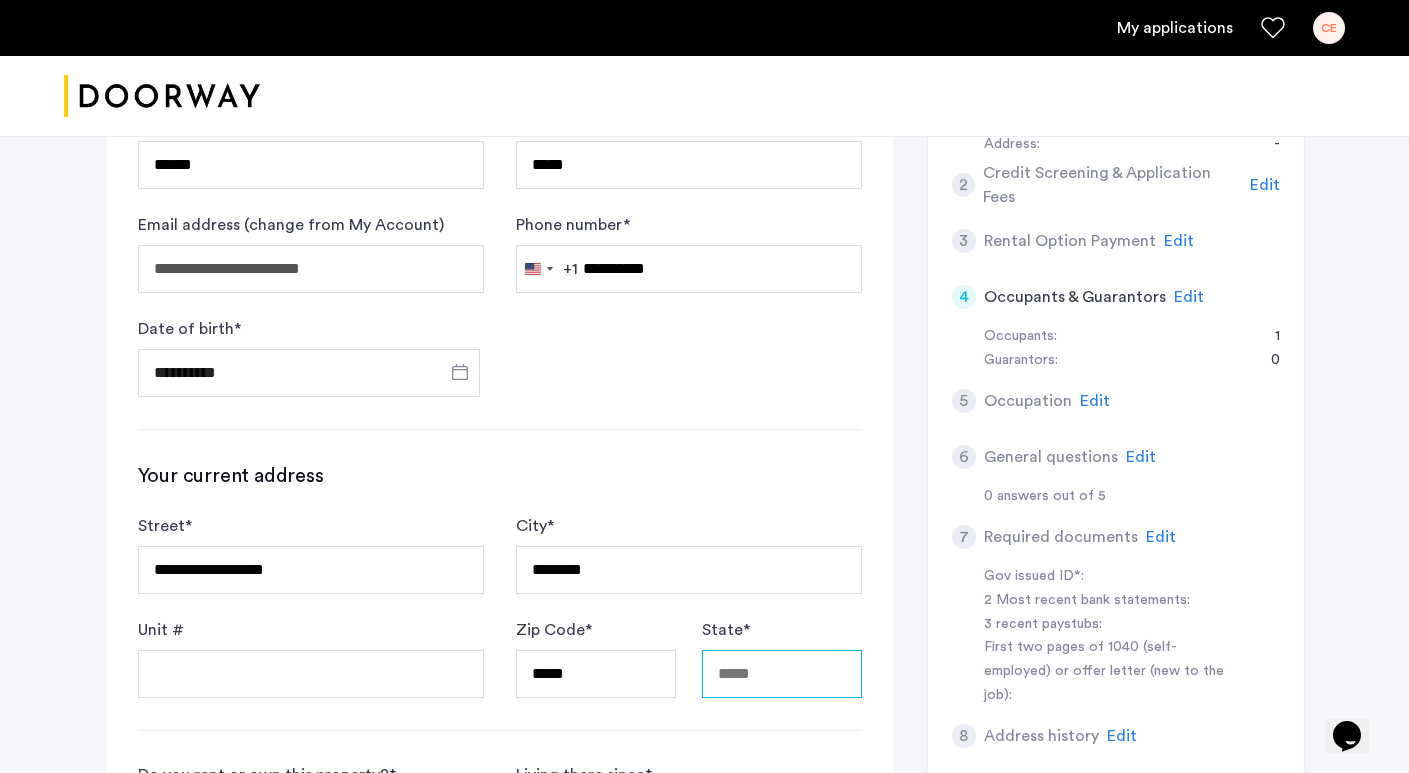 type on "**" 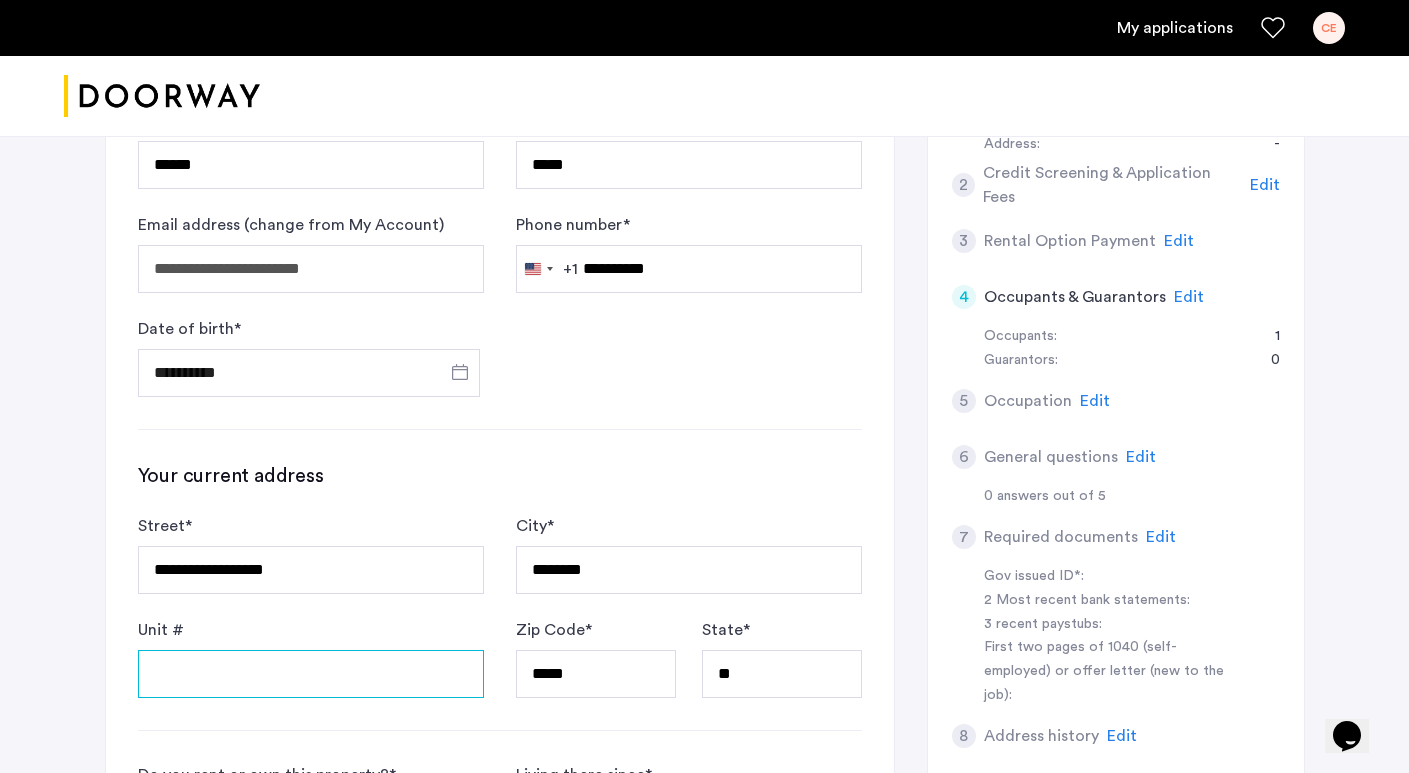click on "Unit #" at bounding box center (311, 674) 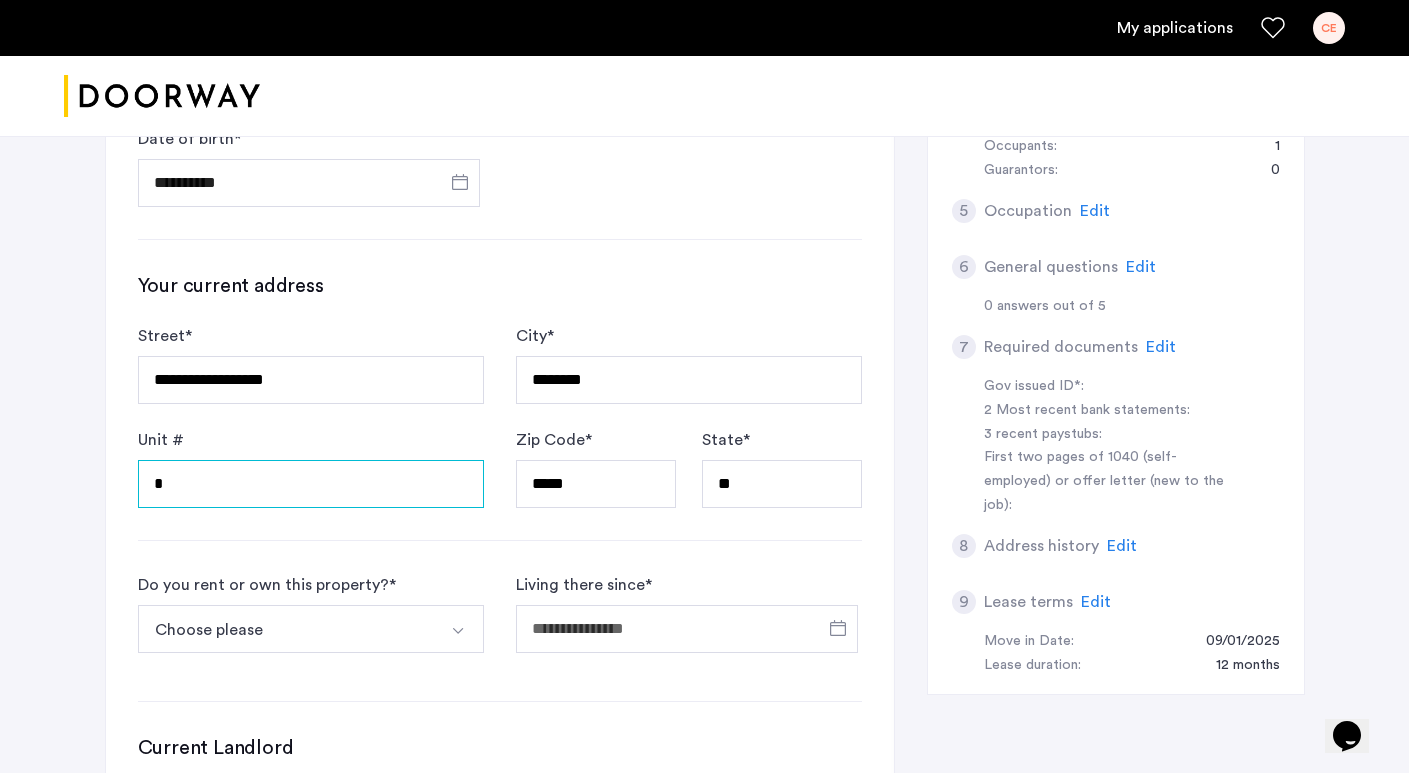 scroll, scrollTop: 624, scrollLeft: 0, axis: vertical 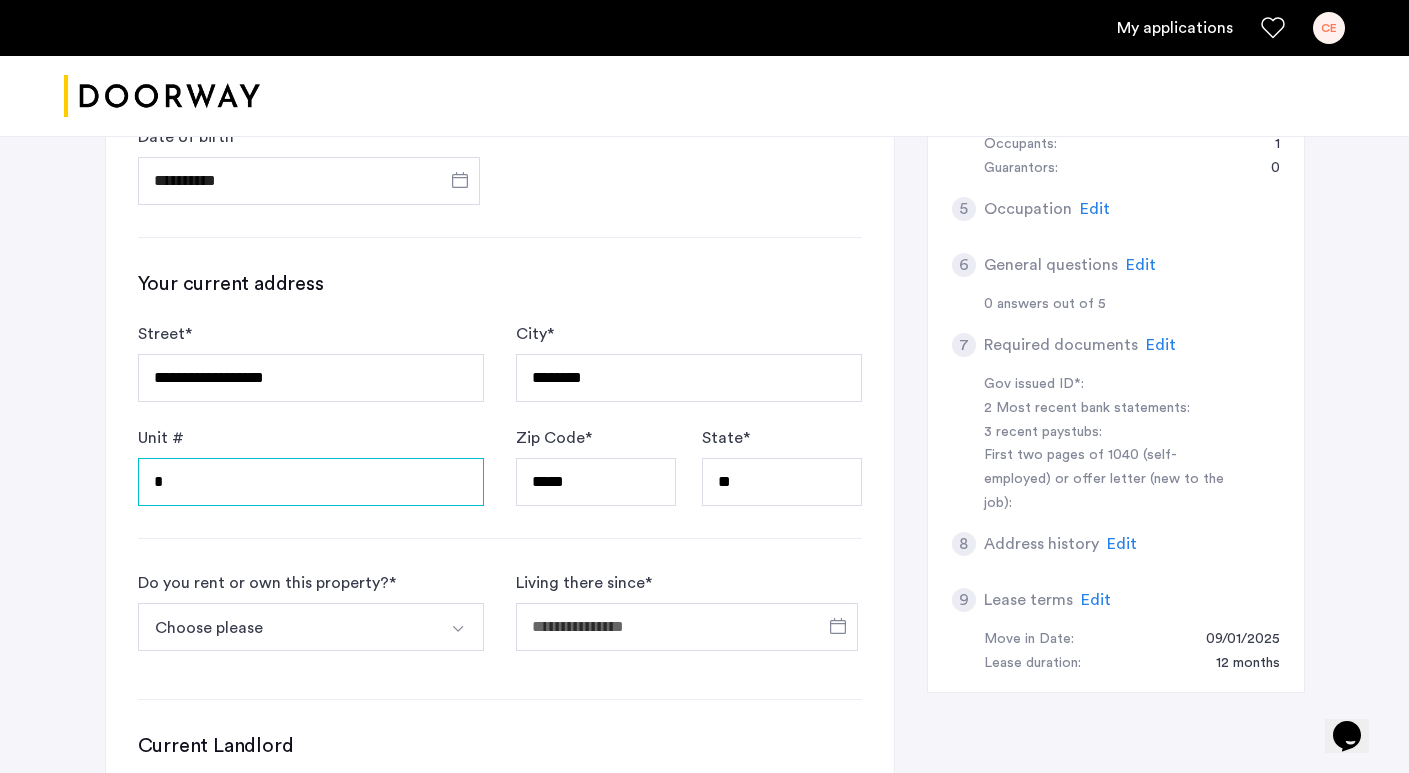 type on "*" 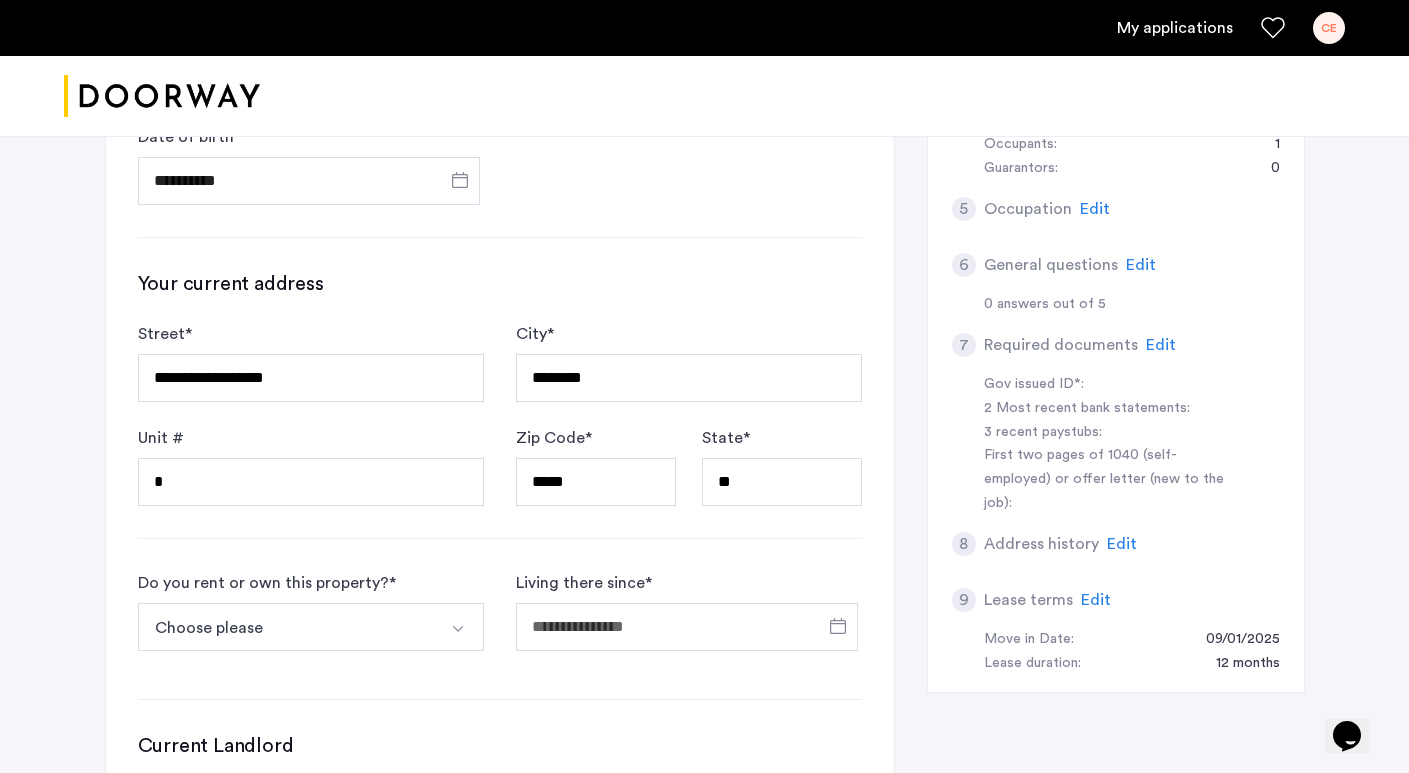 click on "Choose please" at bounding box center (287, 627) 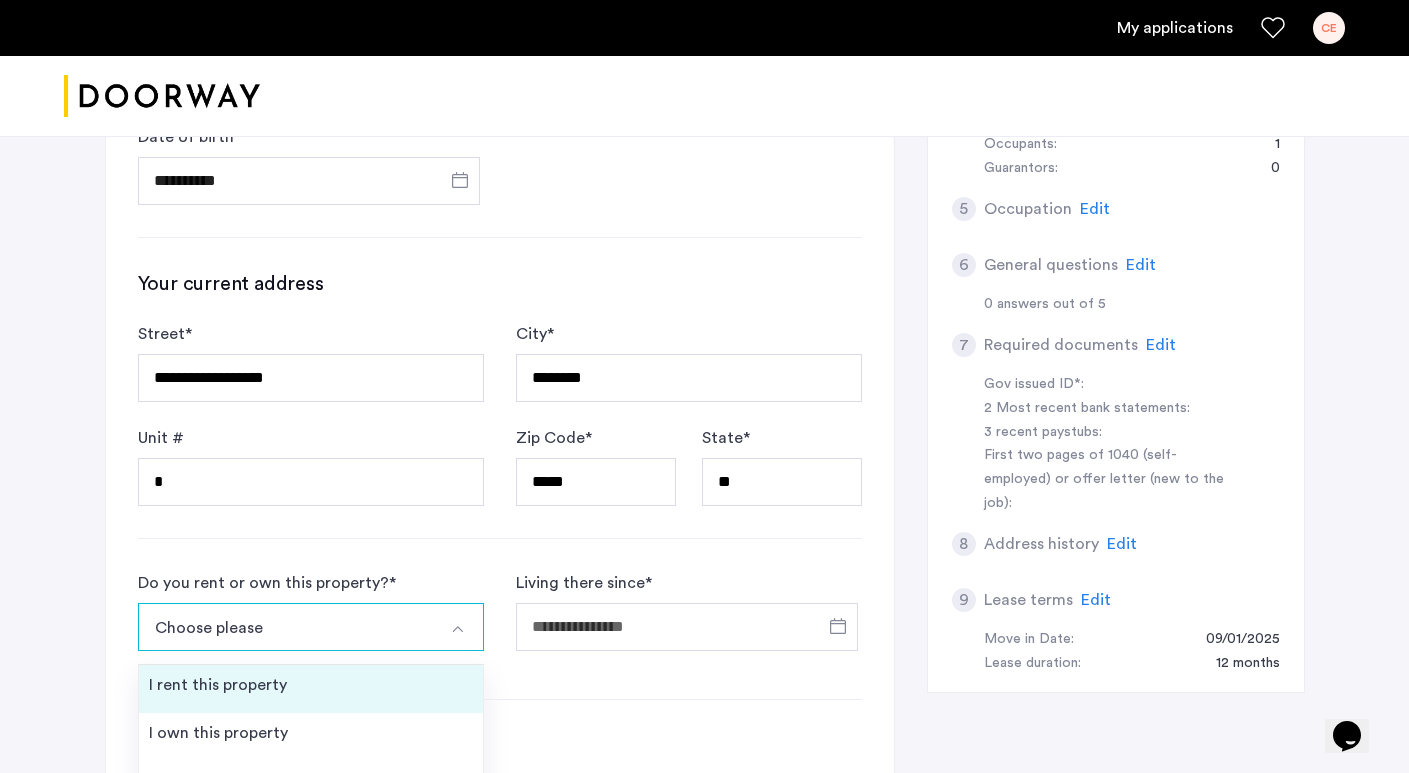 click on "I rent this property" at bounding box center [311, 689] 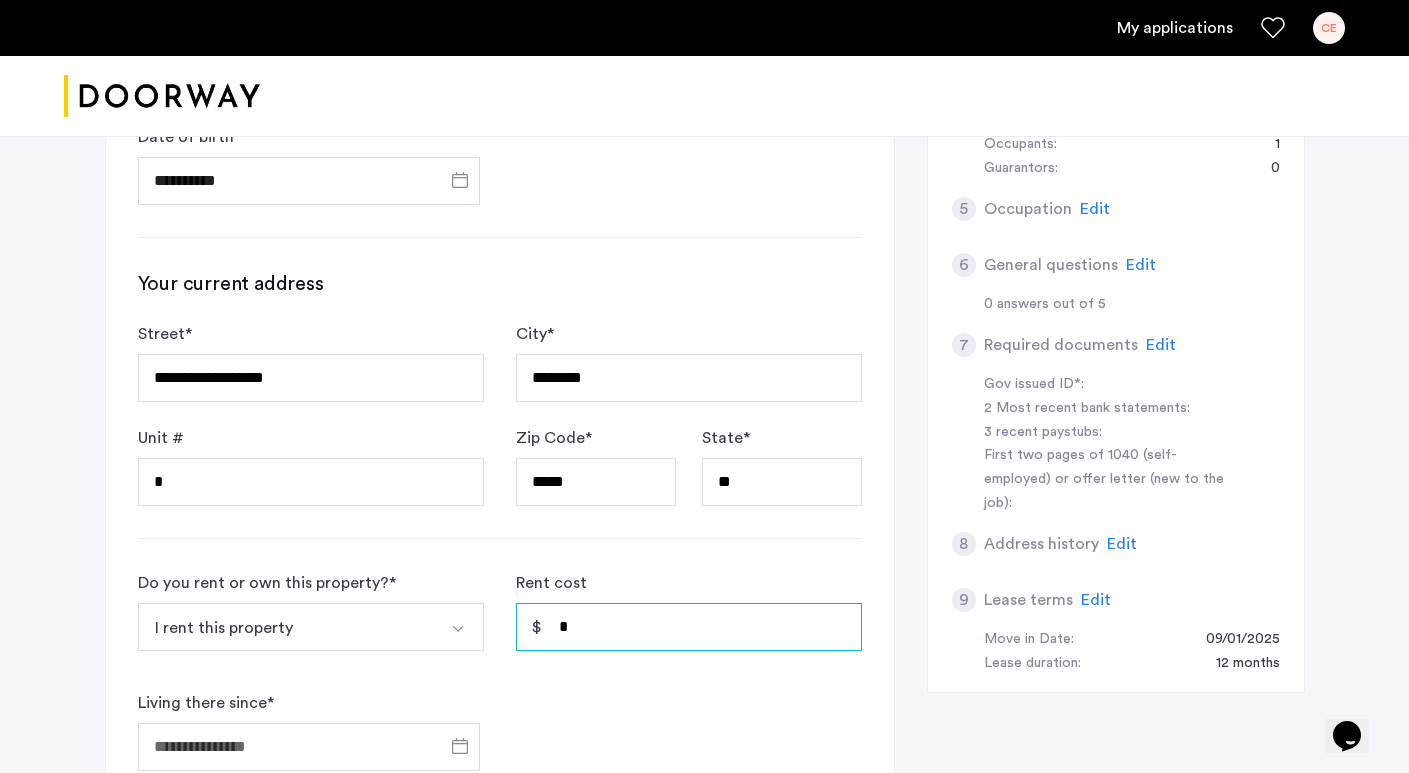 click on "*" at bounding box center [689, 627] 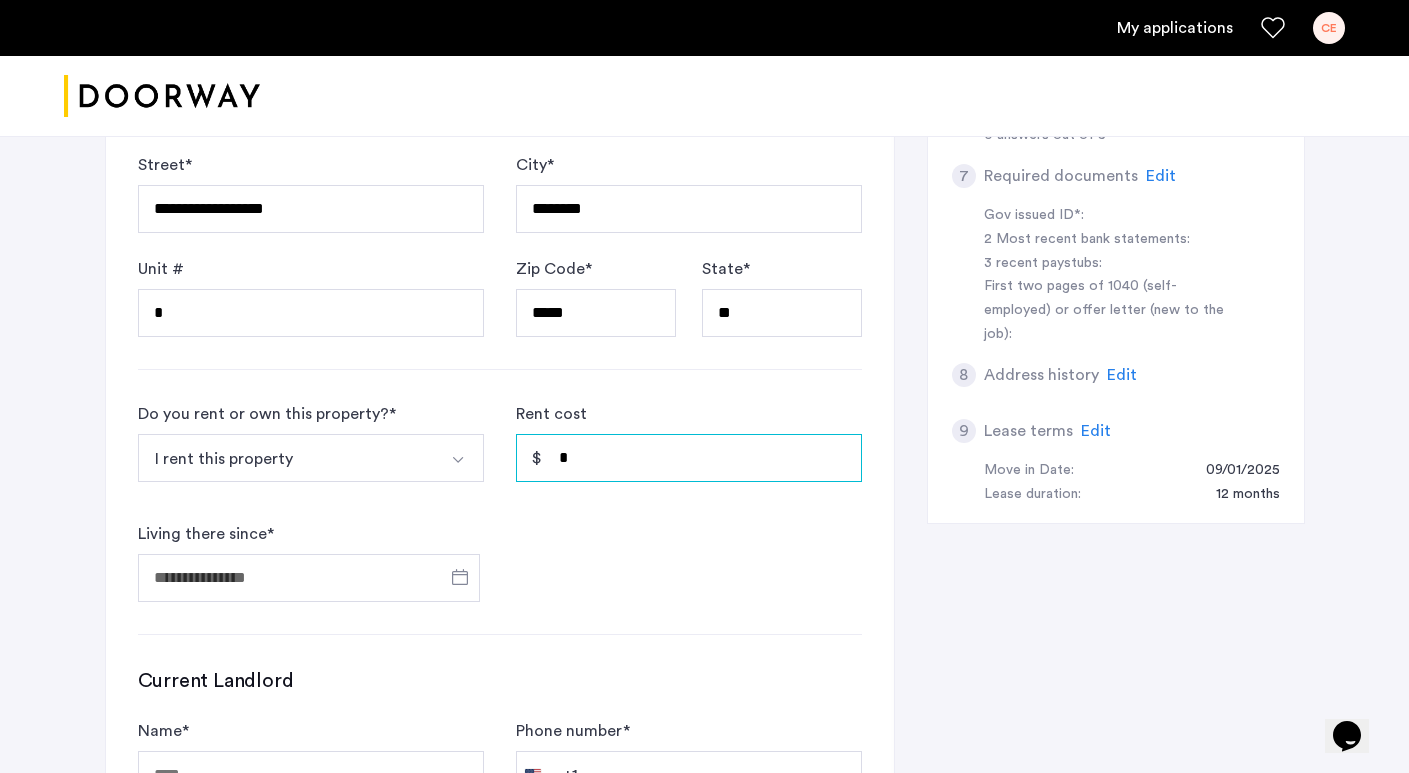 scroll, scrollTop: 802, scrollLeft: 0, axis: vertical 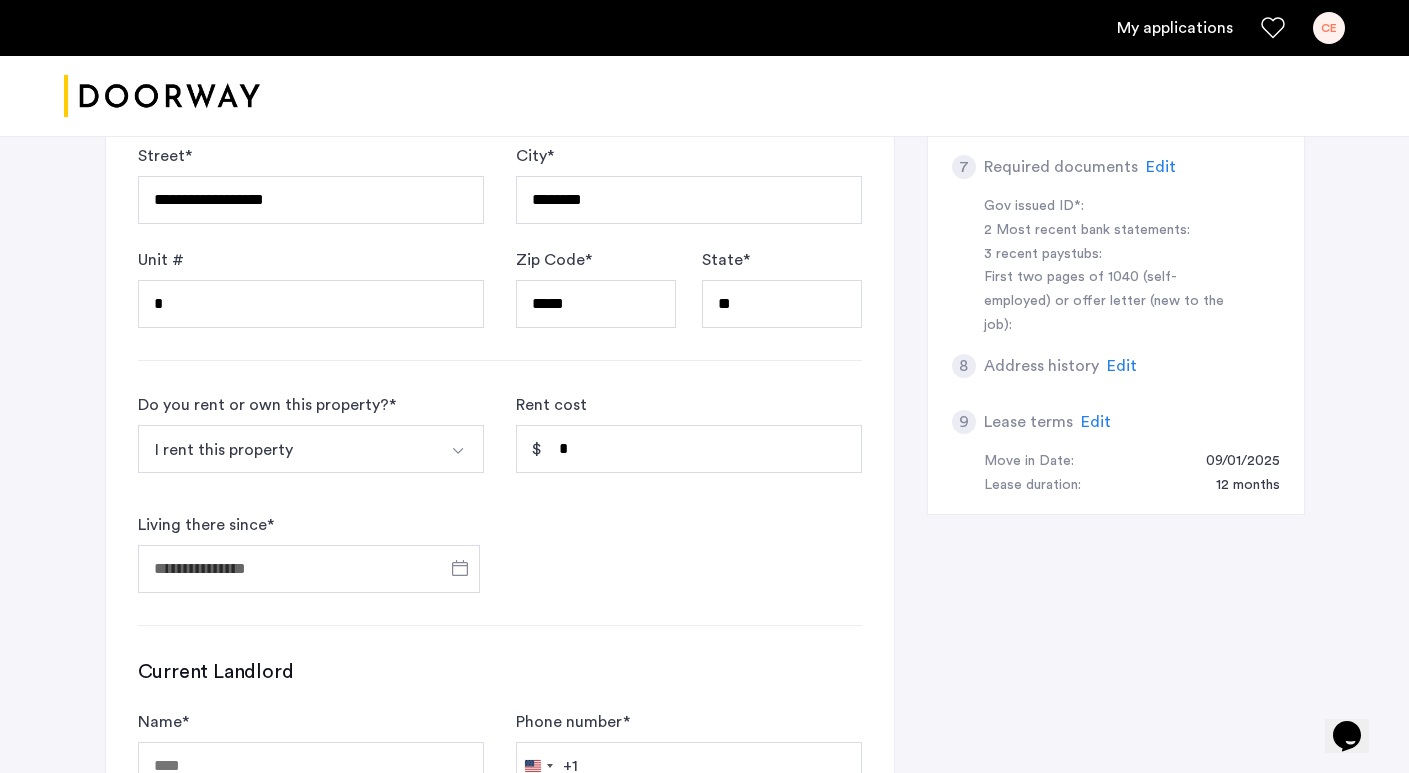 click on "Do you rent or own this property?  * I rent this property I rent this property I own this property My first time renting Other Rent cost * Living there since  *" 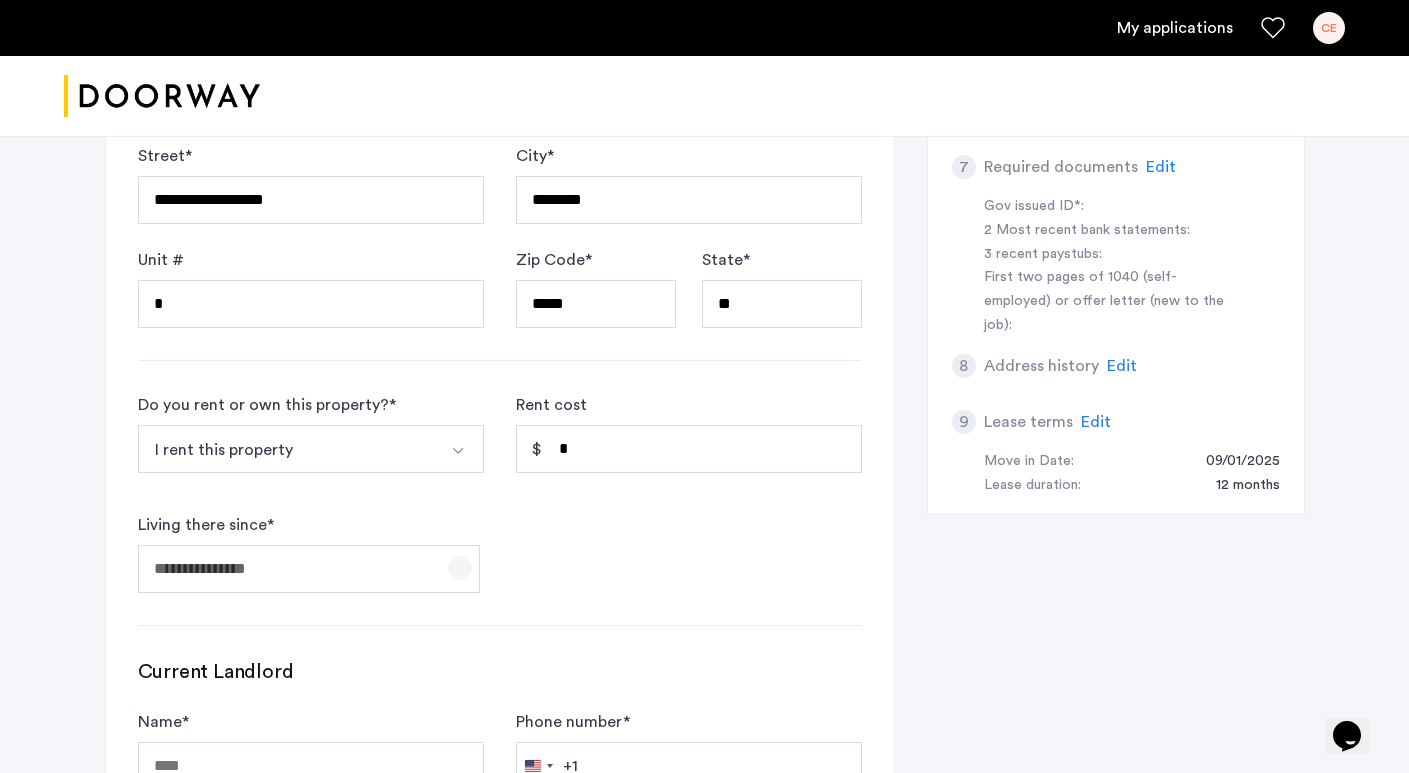 click 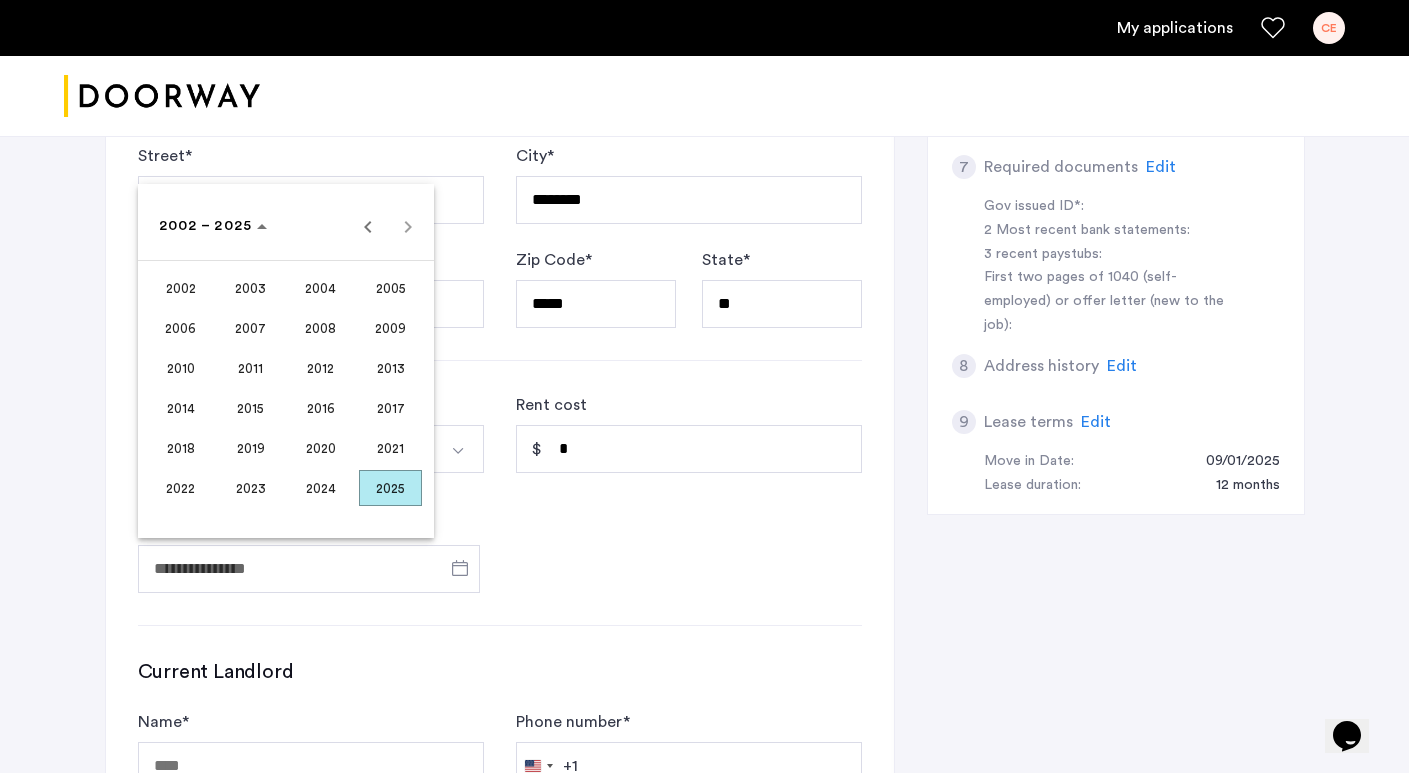 click on "2024" at bounding box center (320, 488) 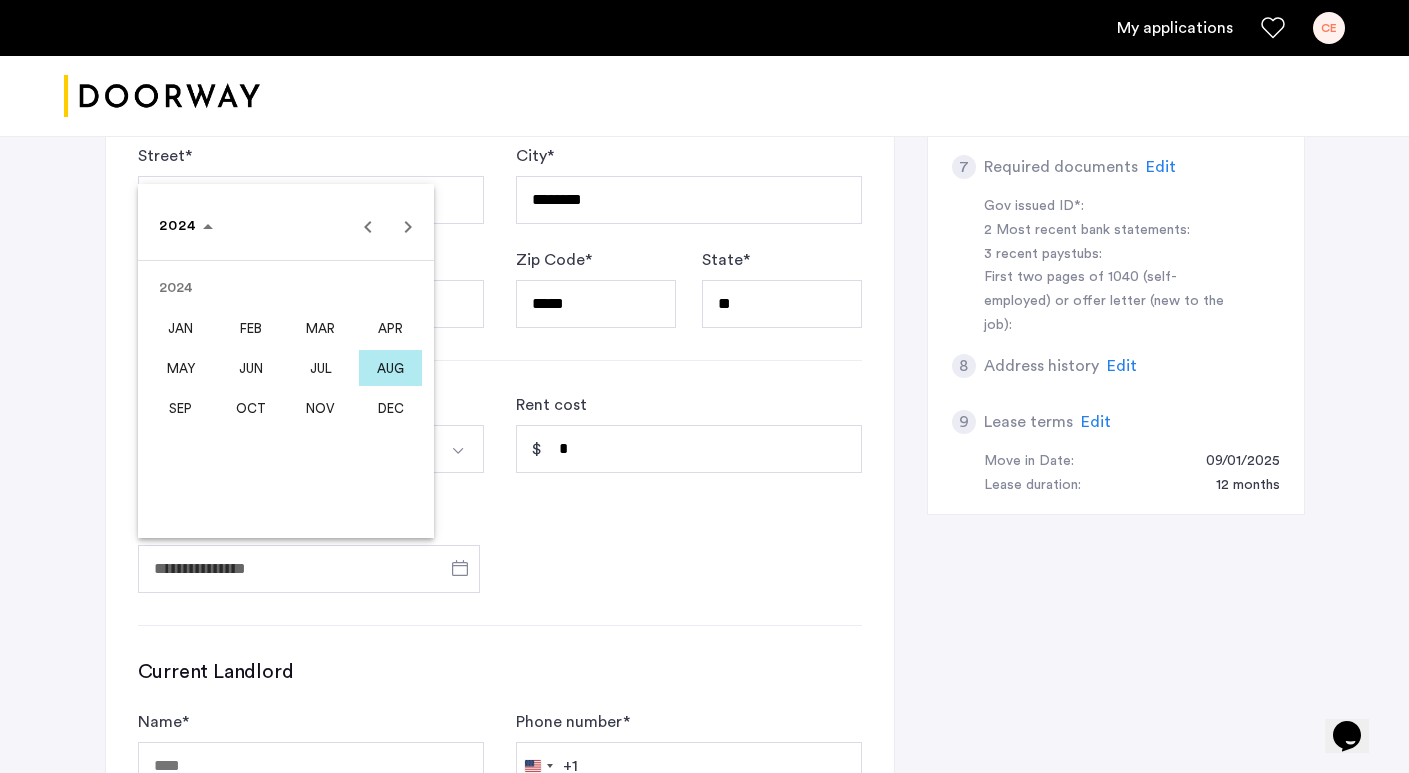 click on "SEP" at bounding box center [180, 408] 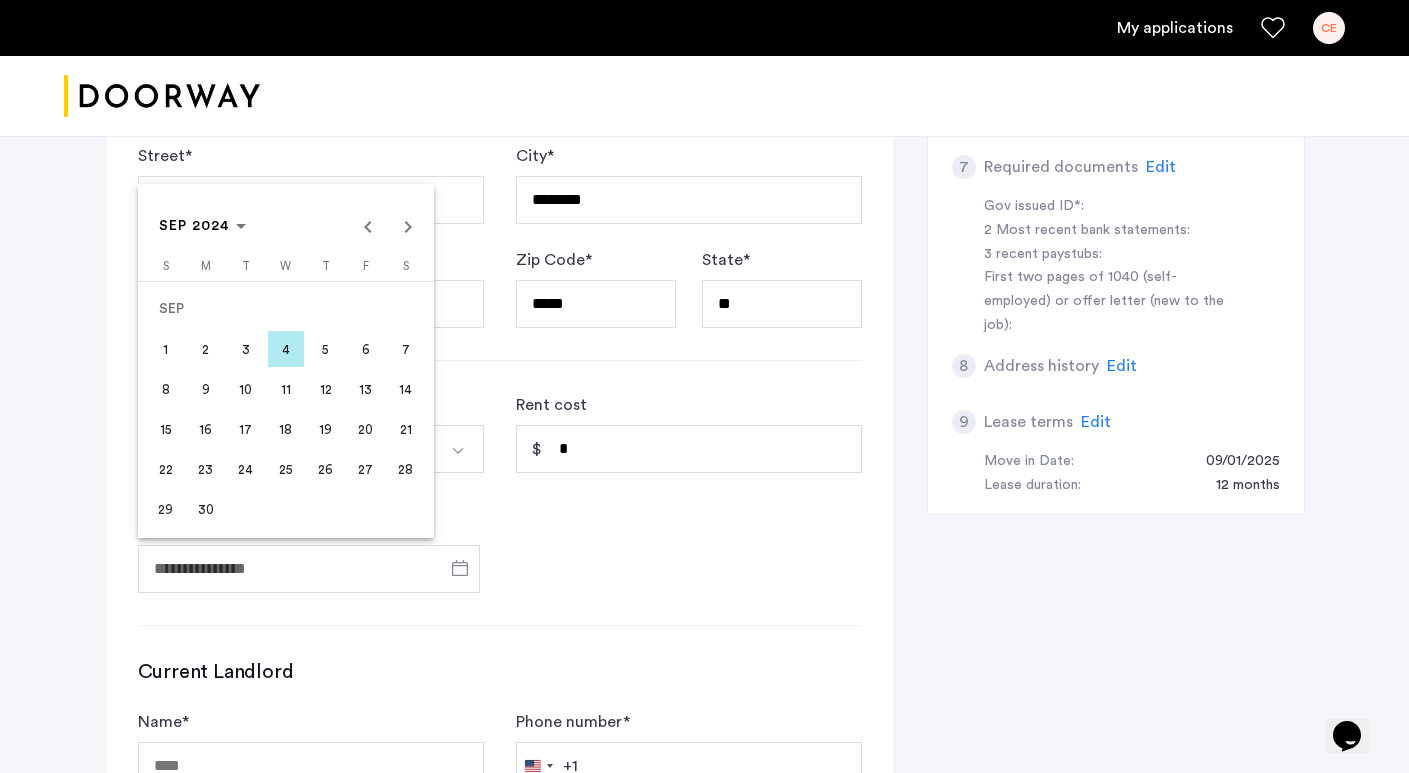 click on "1" at bounding box center [166, 349] 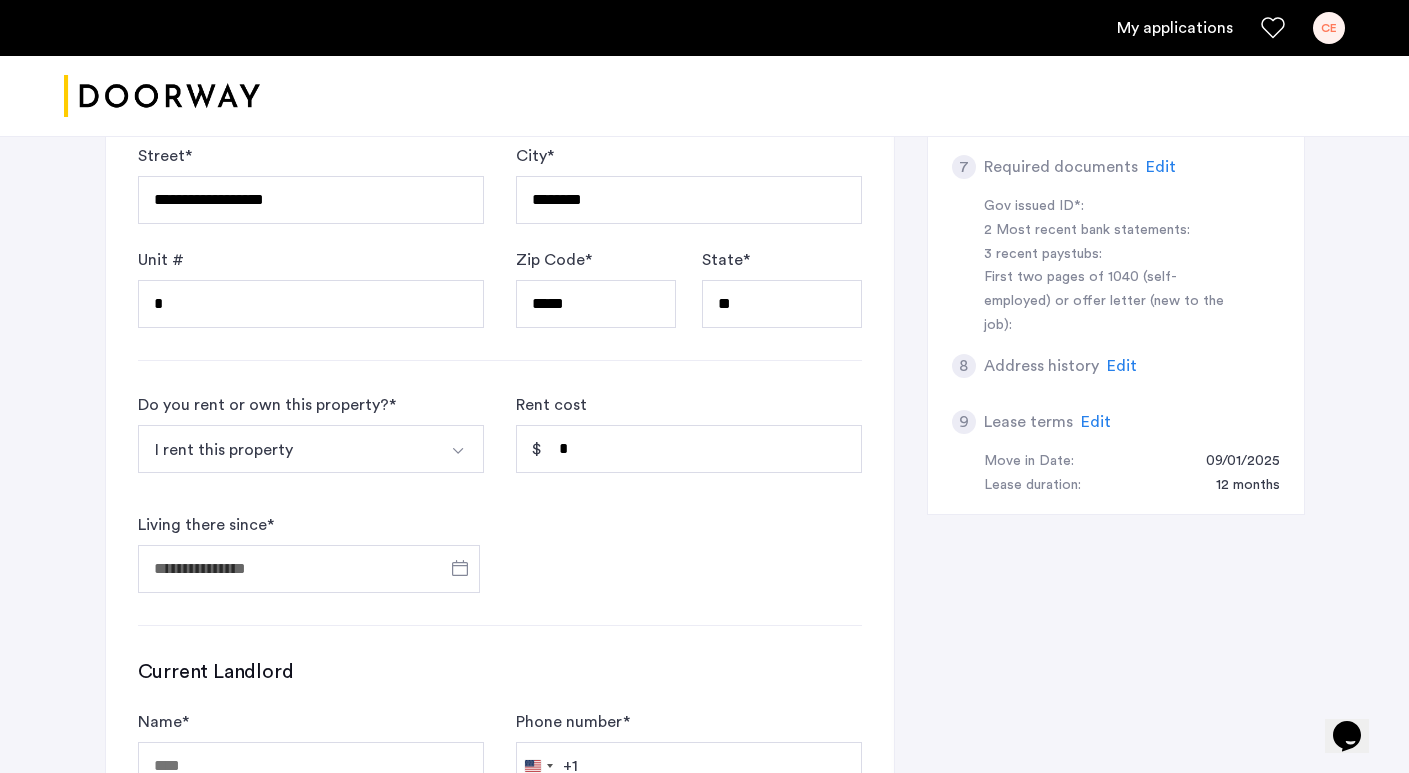 type on "**********" 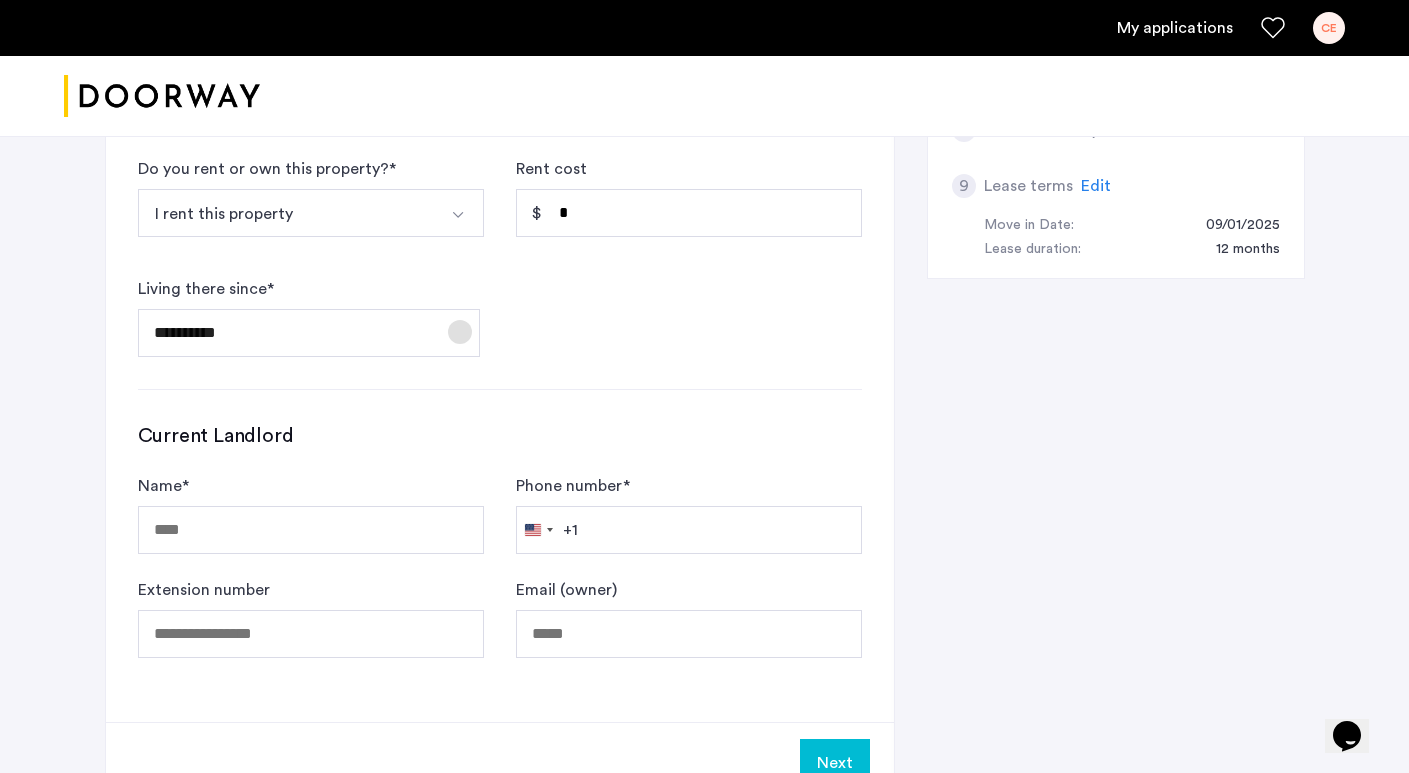 scroll, scrollTop: 1051, scrollLeft: 0, axis: vertical 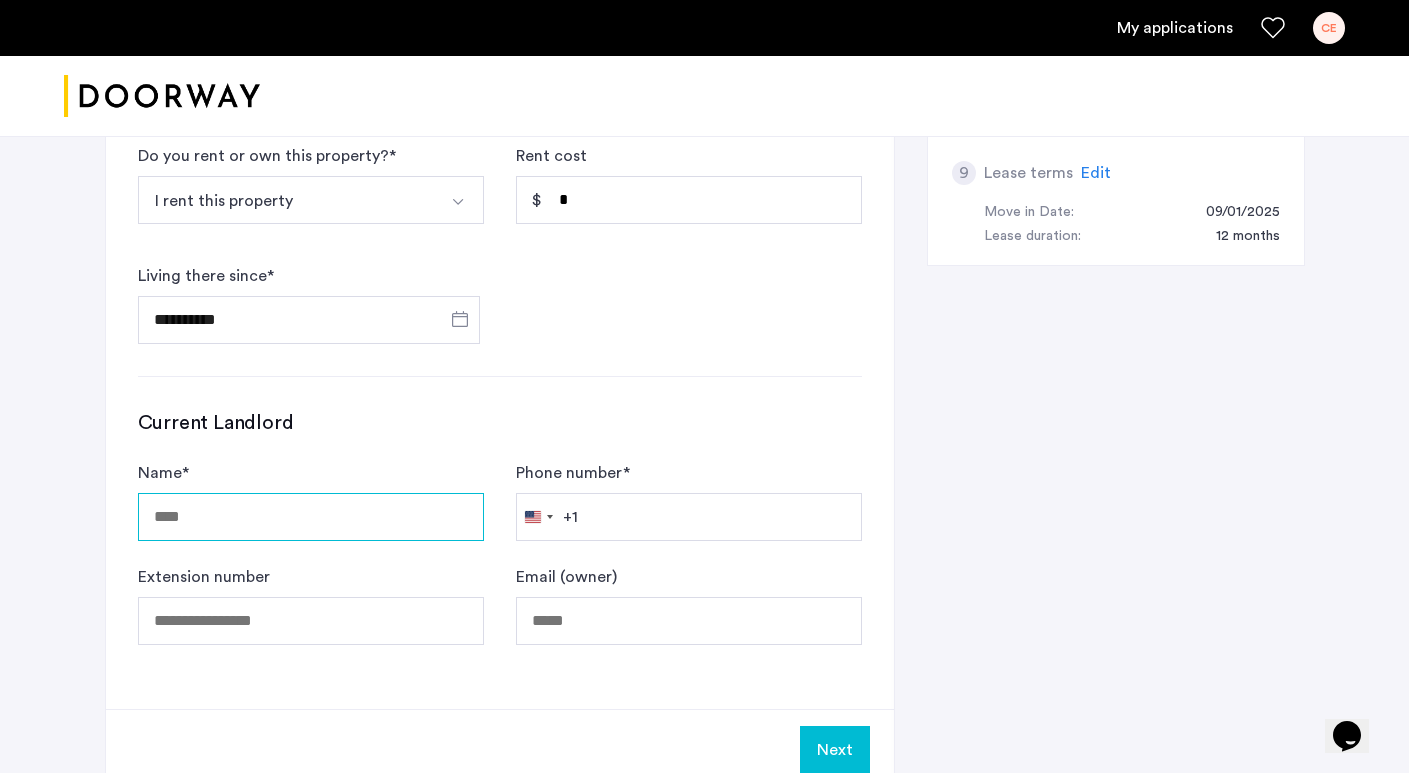 click on "Name  *" at bounding box center [311, 517] 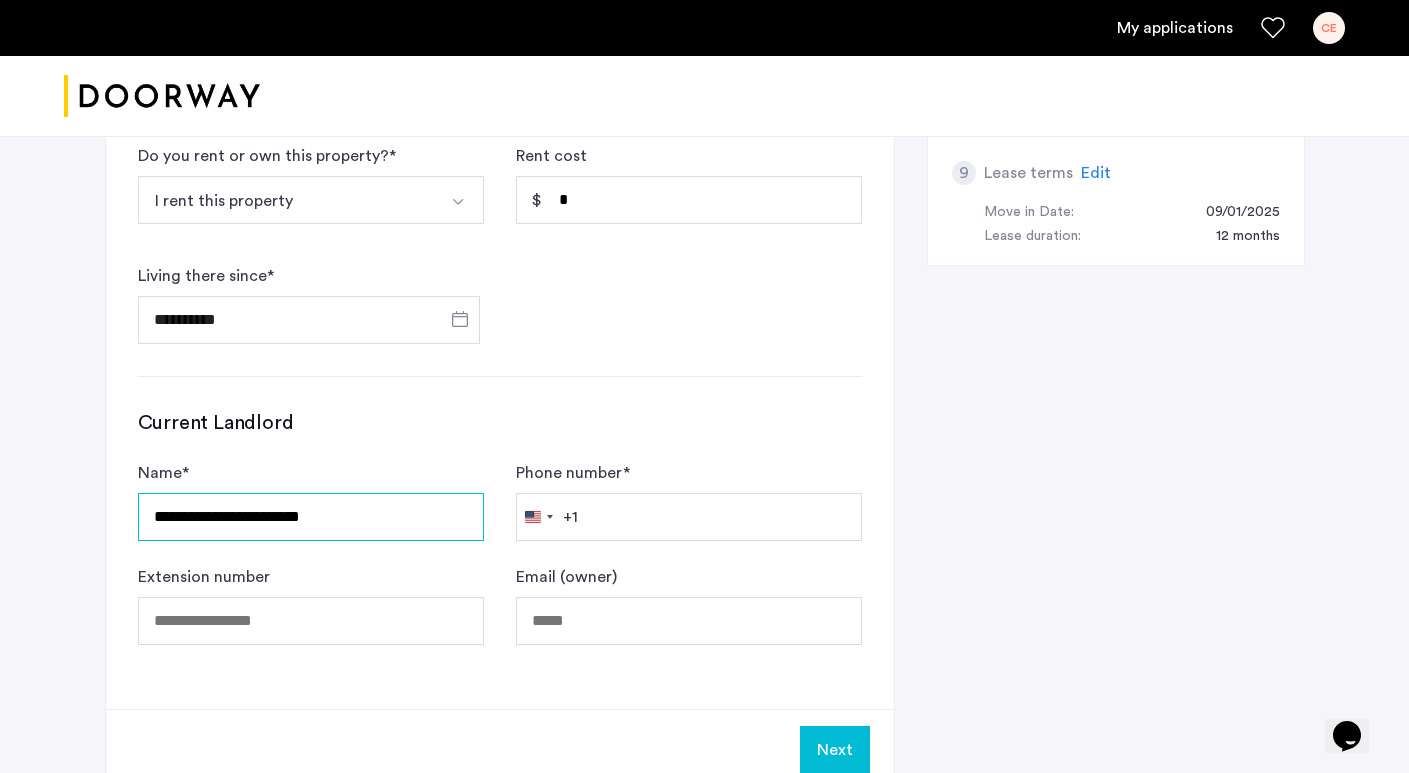 type on "**********" 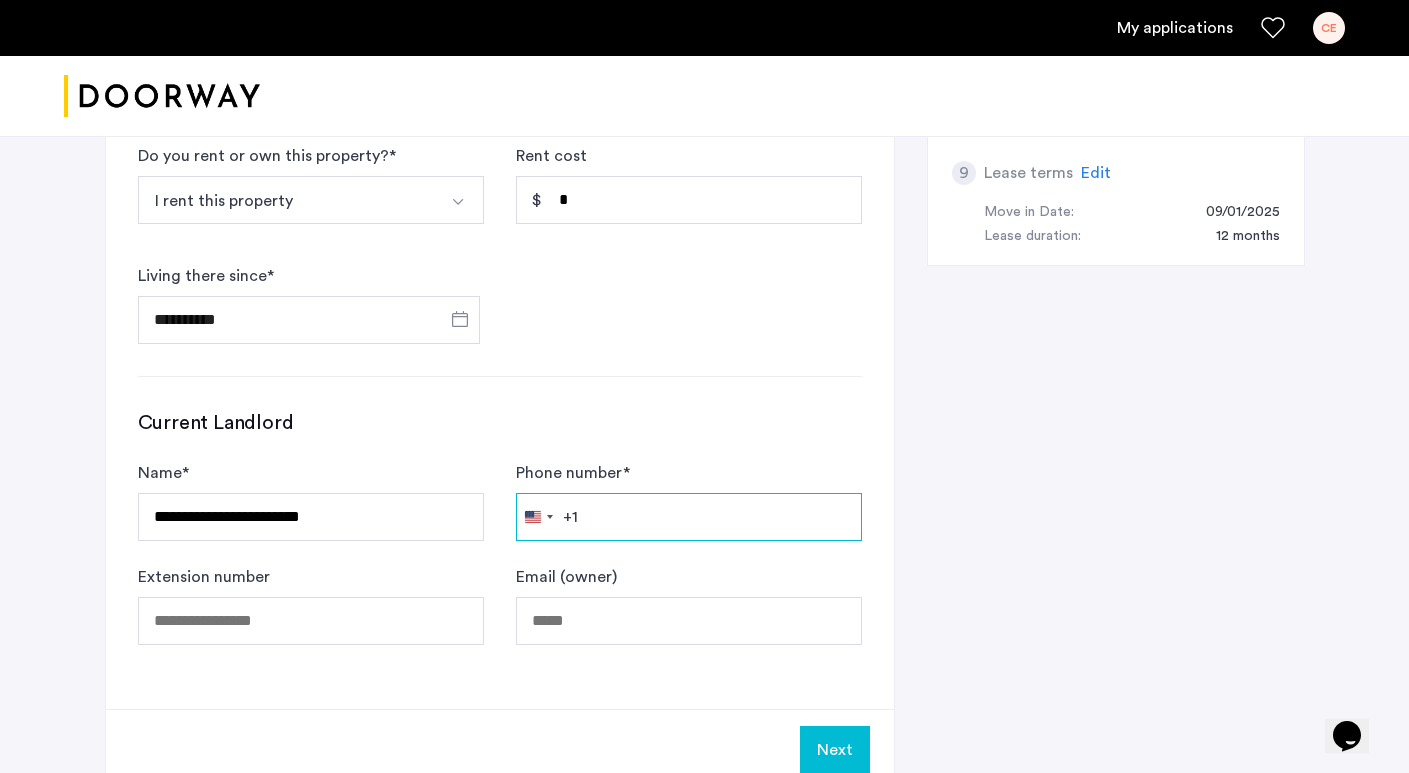 click on "Phone number  *" at bounding box center [689, 517] 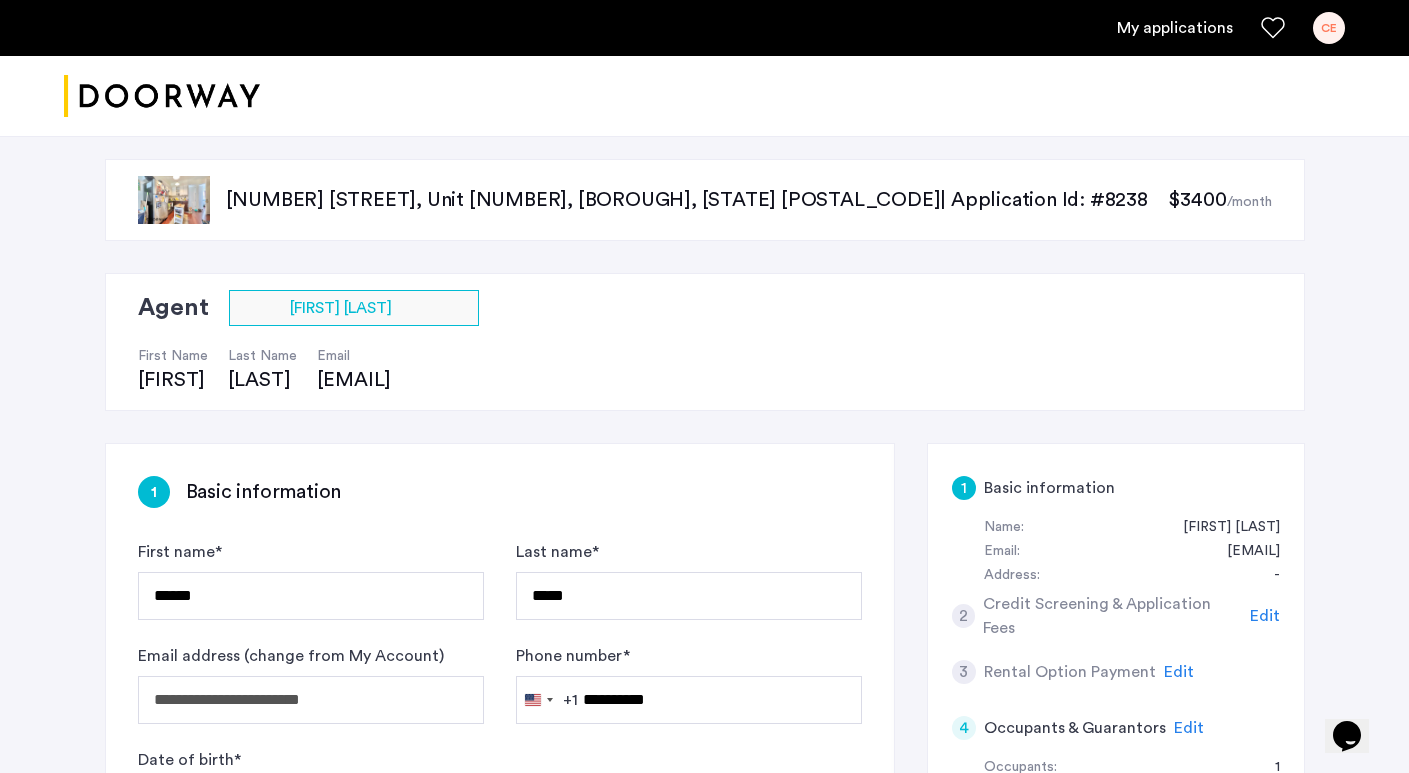 scroll, scrollTop: 0, scrollLeft: 0, axis: both 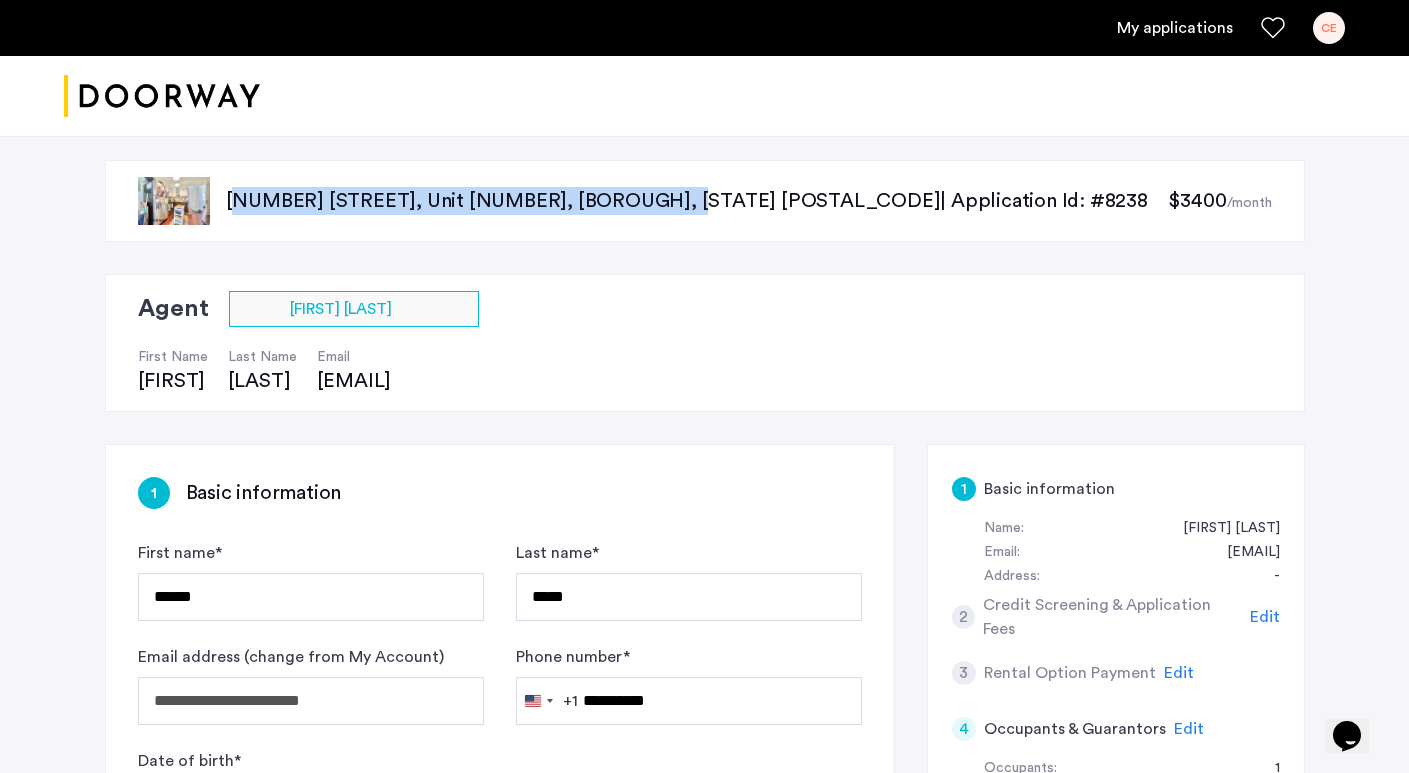 drag, startPoint x: 224, startPoint y: 201, endPoint x: 632, endPoint y: 201, distance: 408 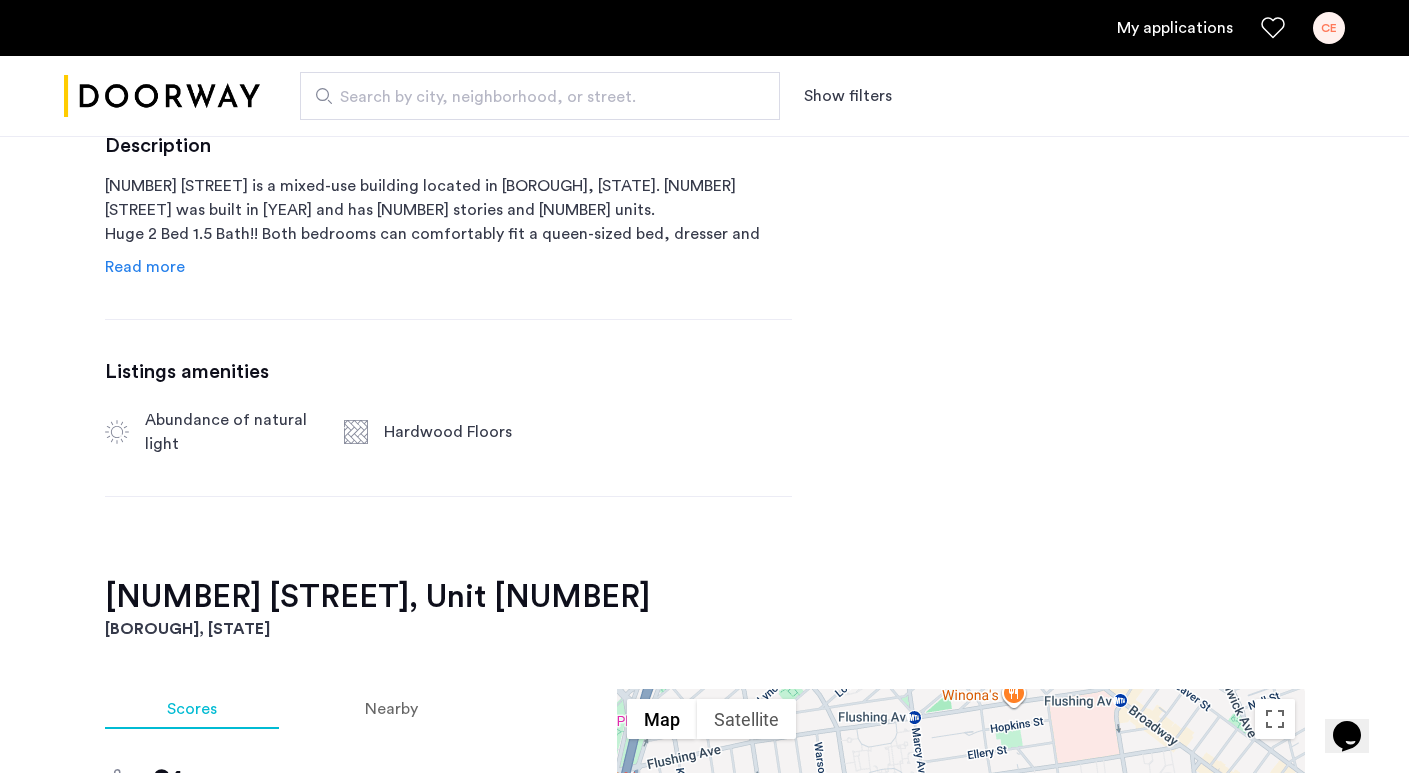 scroll, scrollTop: 545, scrollLeft: 0, axis: vertical 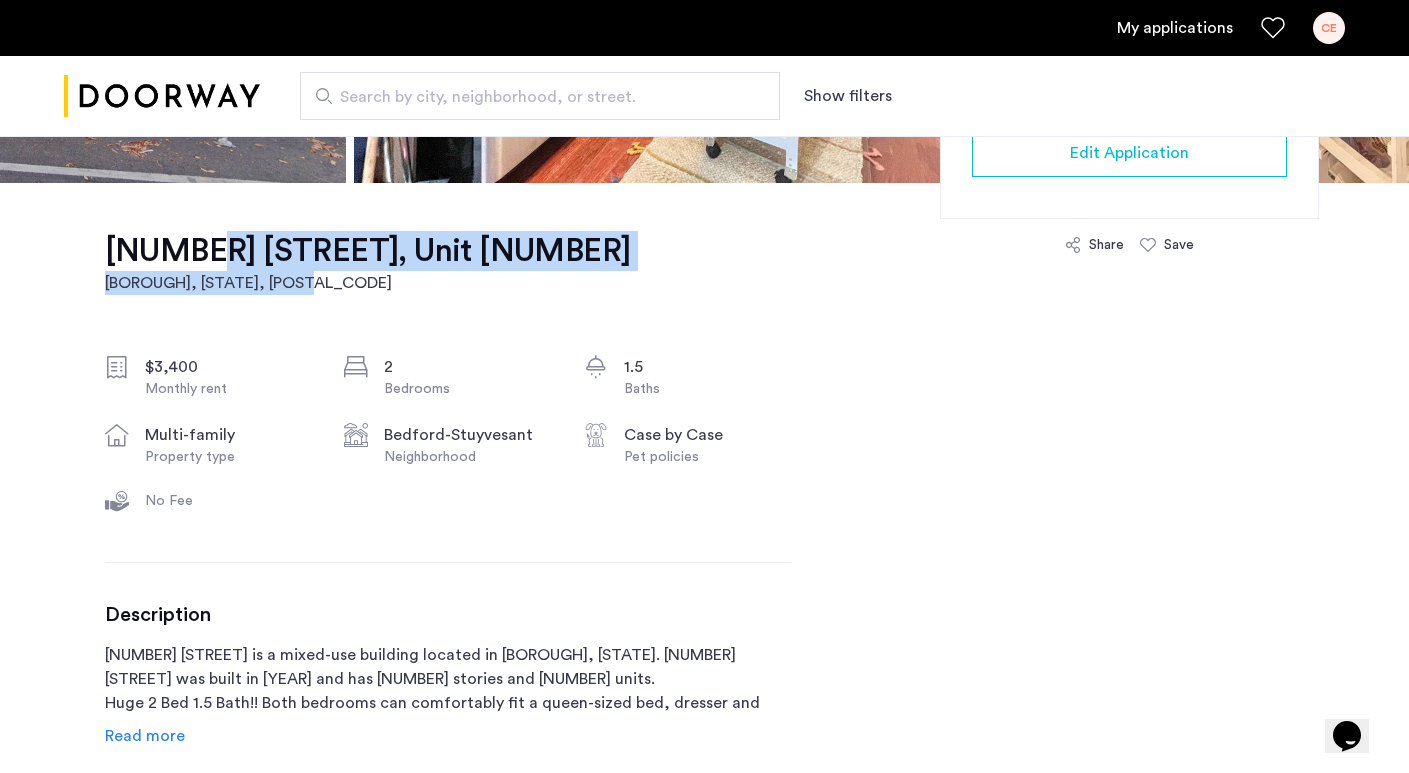 drag, startPoint x: 505, startPoint y: 239, endPoint x: 185, endPoint y: 252, distance: 320.26395 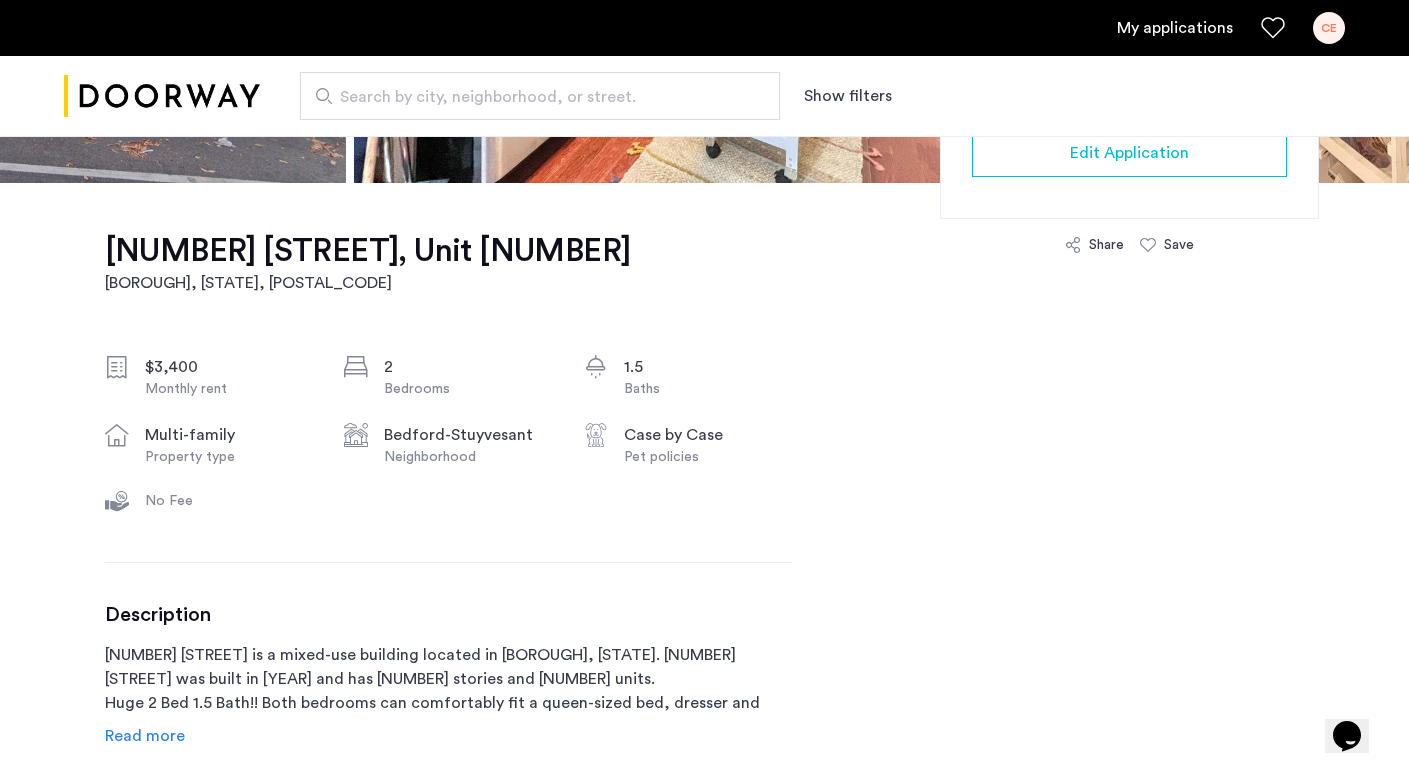 click on "[NUMBER] [STREET] is a mixed-use building located in [BOROUGH], [STATE]. [NUMBER] [STREET] was built in [YEAR] and has [NUMBER] stories and [NUMBER] units.
Huge [NUMBER] Bed [NUMBER].[NUMBER] Bath!! Both bedrooms can comfortably fit a queen-sized bed, dresser and small desk. Common area is massive, able to fit a dining table and separate living room! Sunlight pours into this apartment's big windows. Located in prime [NEIGHBORHOOD] just a couple of blocks from Herbert Von King Park!! Near tons of bars and cafes!!
DON'T MISS OUT ON THIS GEM Read more Listings amenities Abundance of natural light Hardwood Floors Monthly price $[PRICE] Edit Application Share Save [NUMBER] [STREET], Unit [NUMBER] [BOROUGH], [STATE] Scores Nearby  [NUMBER]   / [NUMBER] Walker's Paradise  [NUMBER]   / [NUMBER] Very Bikeable Bike  [NUMBER]   / [NUMBER] Excellent Transit [NUMBER] nearby routes: [NUMBER] bus, [NUMBER] rail, [NUMBER] other ← Move left → ↑ ↓" 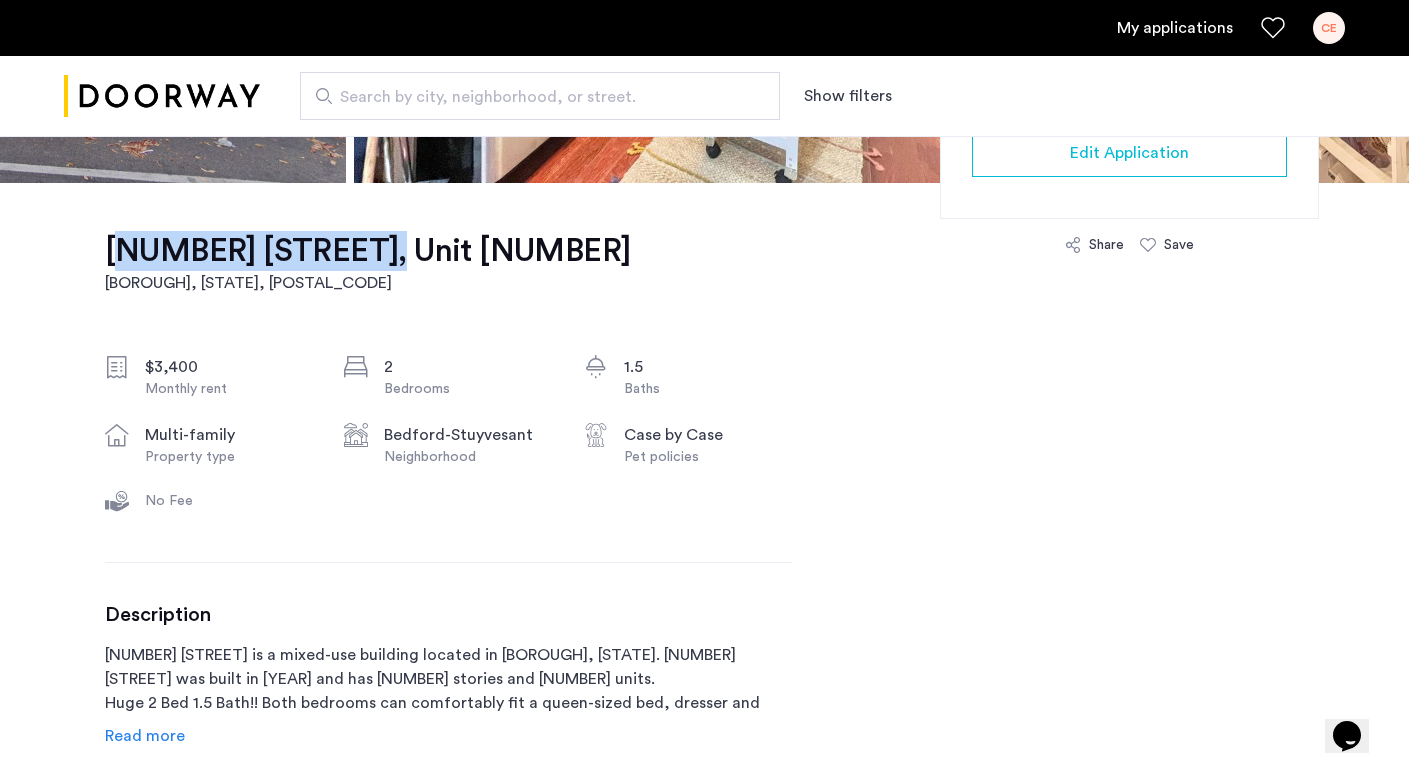 drag, startPoint x: 97, startPoint y: 245, endPoint x: 379, endPoint y: 244, distance: 282.00177 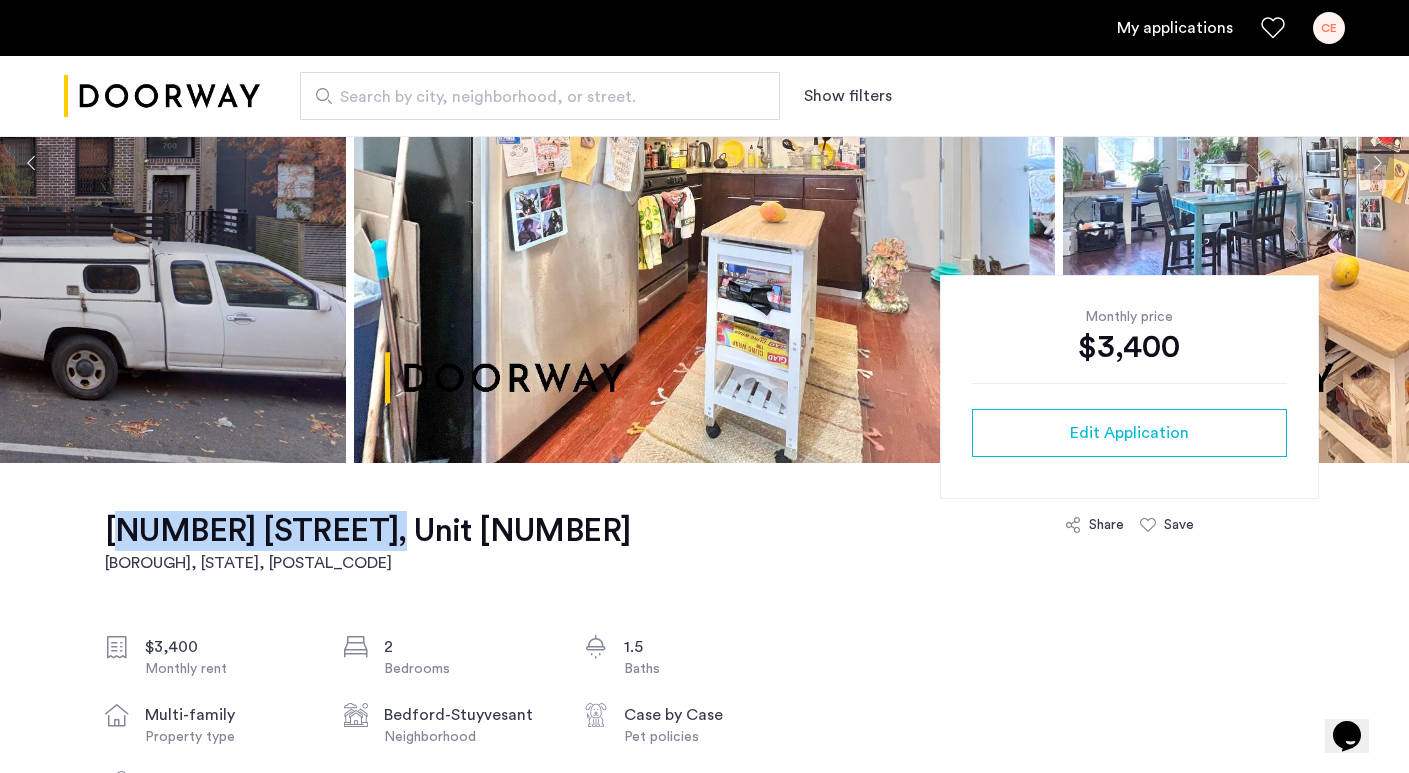 scroll, scrollTop: 0, scrollLeft: 0, axis: both 